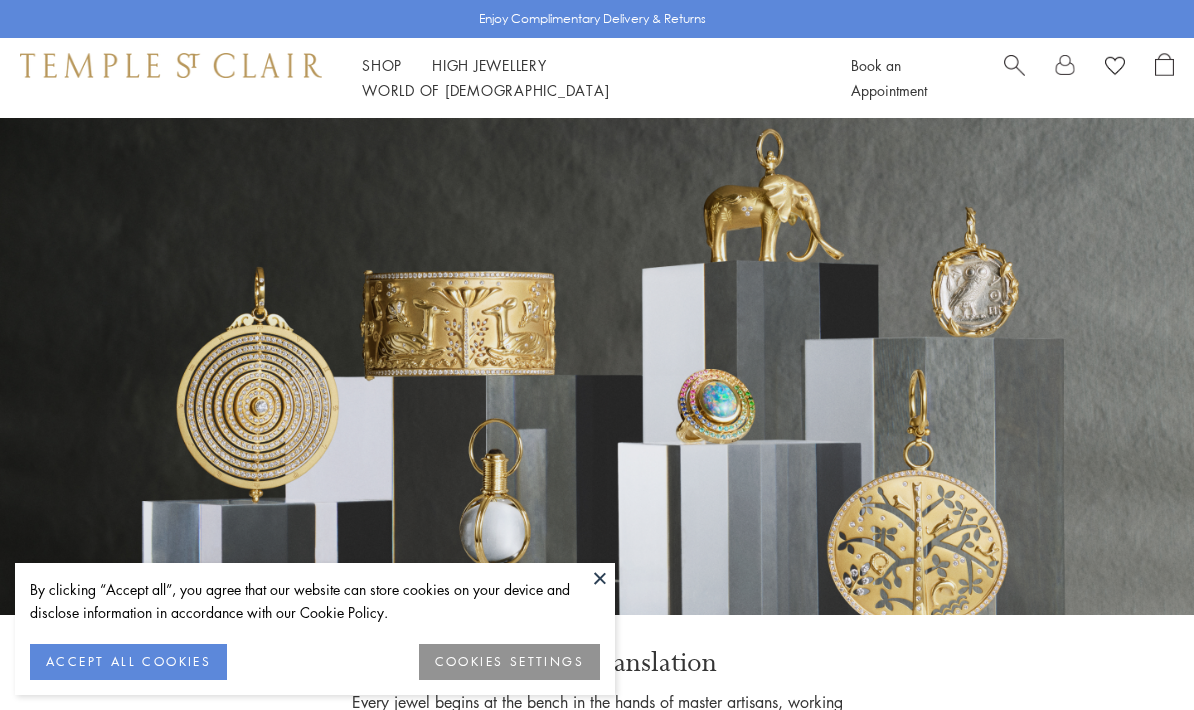 scroll, scrollTop: 0, scrollLeft: 0, axis: both 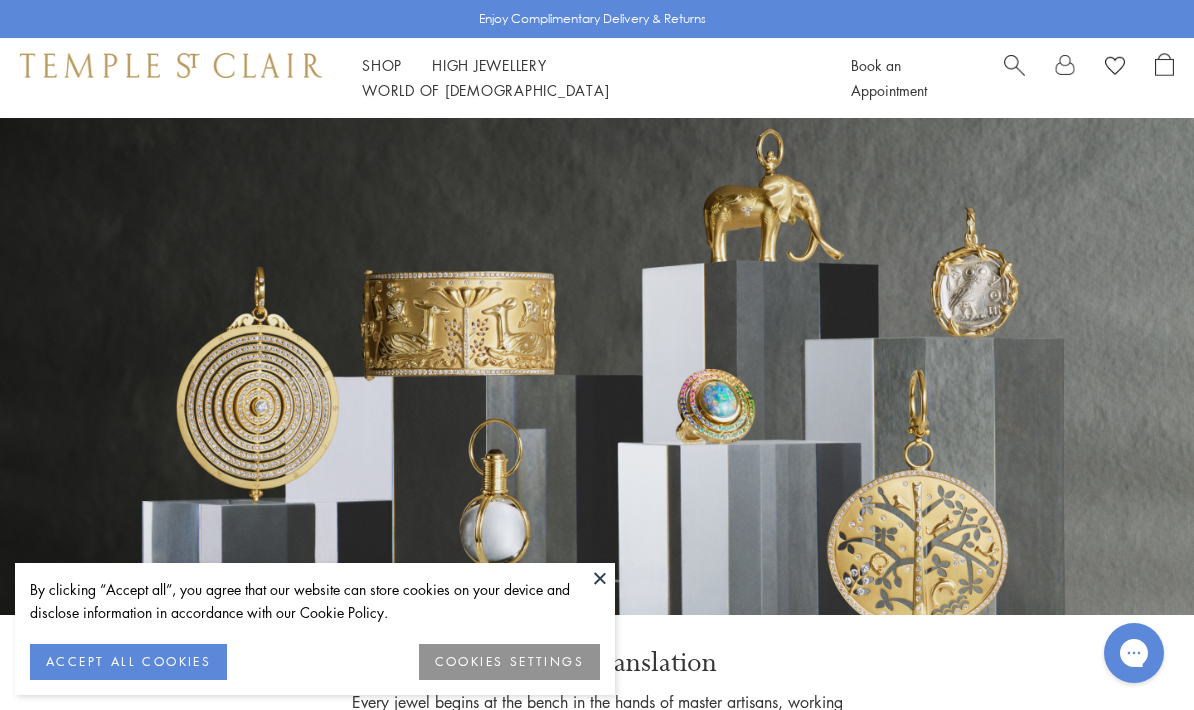 click at bounding box center [600, 578] 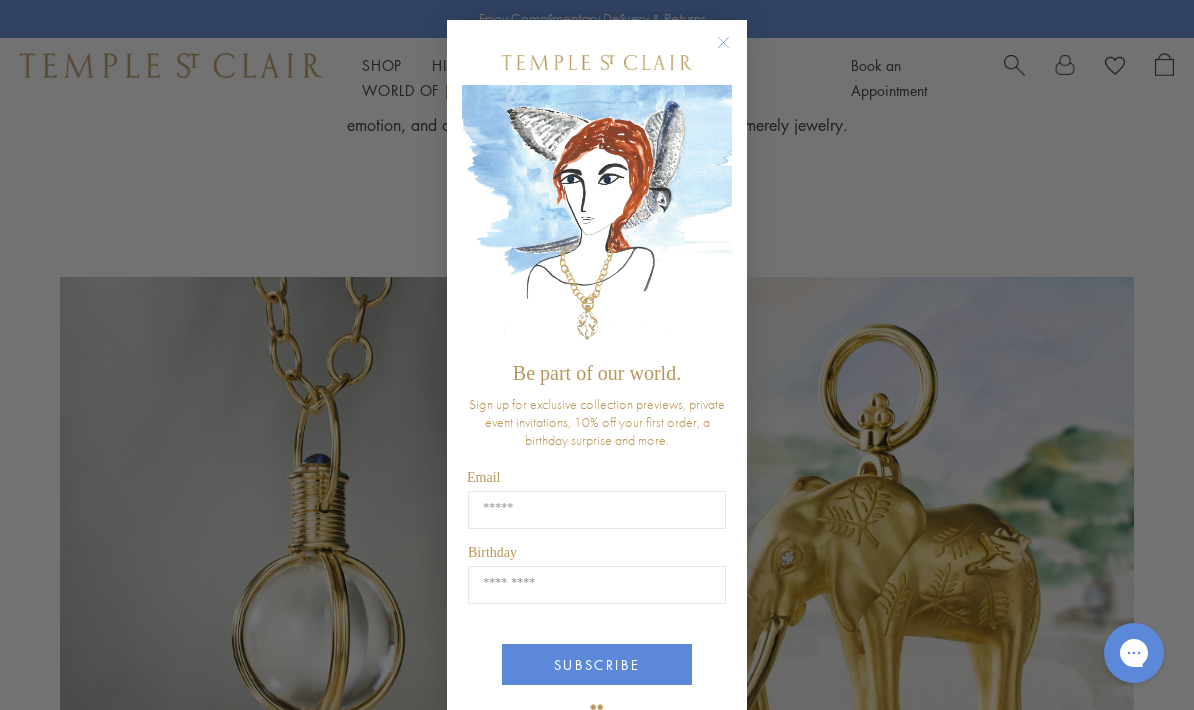 scroll, scrollTop: 619, scrollLeft: 0, axis: vertical 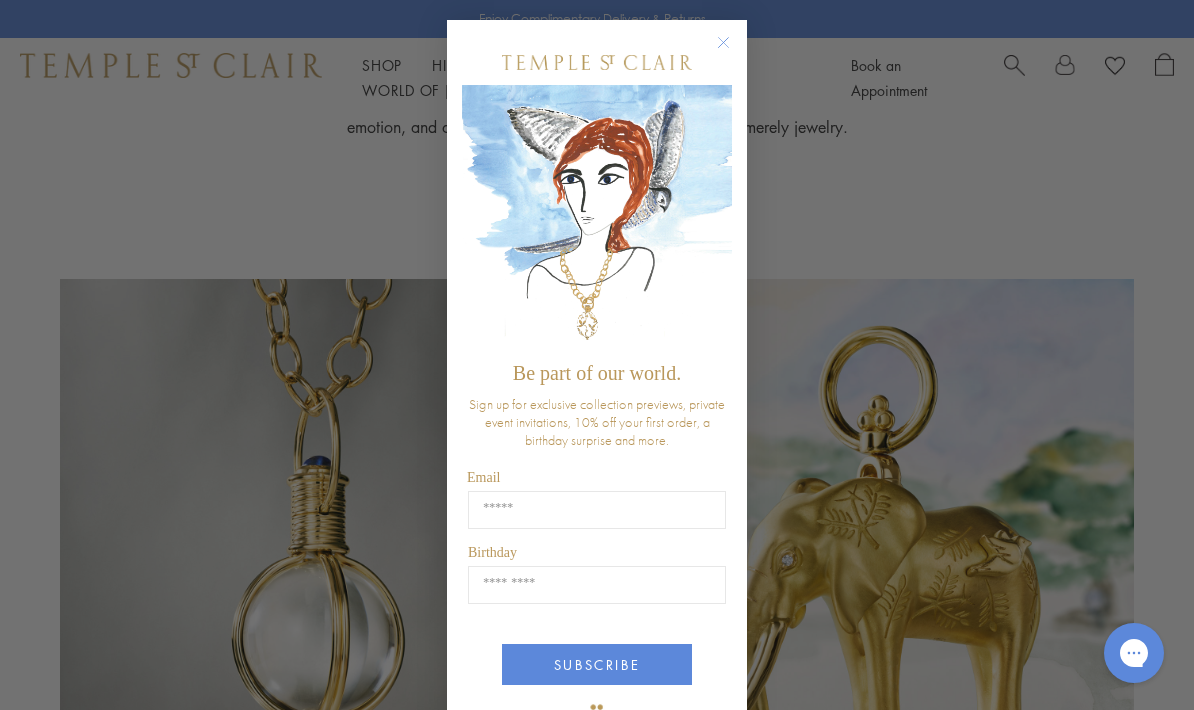 click 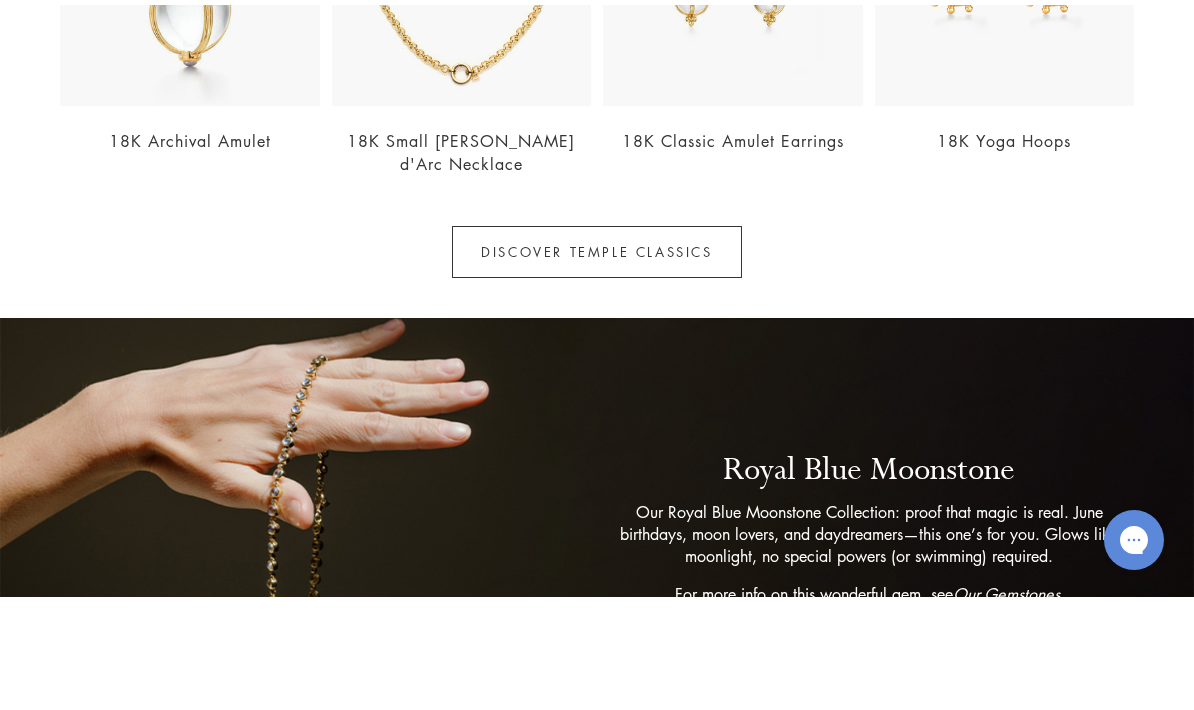 scroll, scrollTop: 2724, scrollLeft: 0, axis: vertical 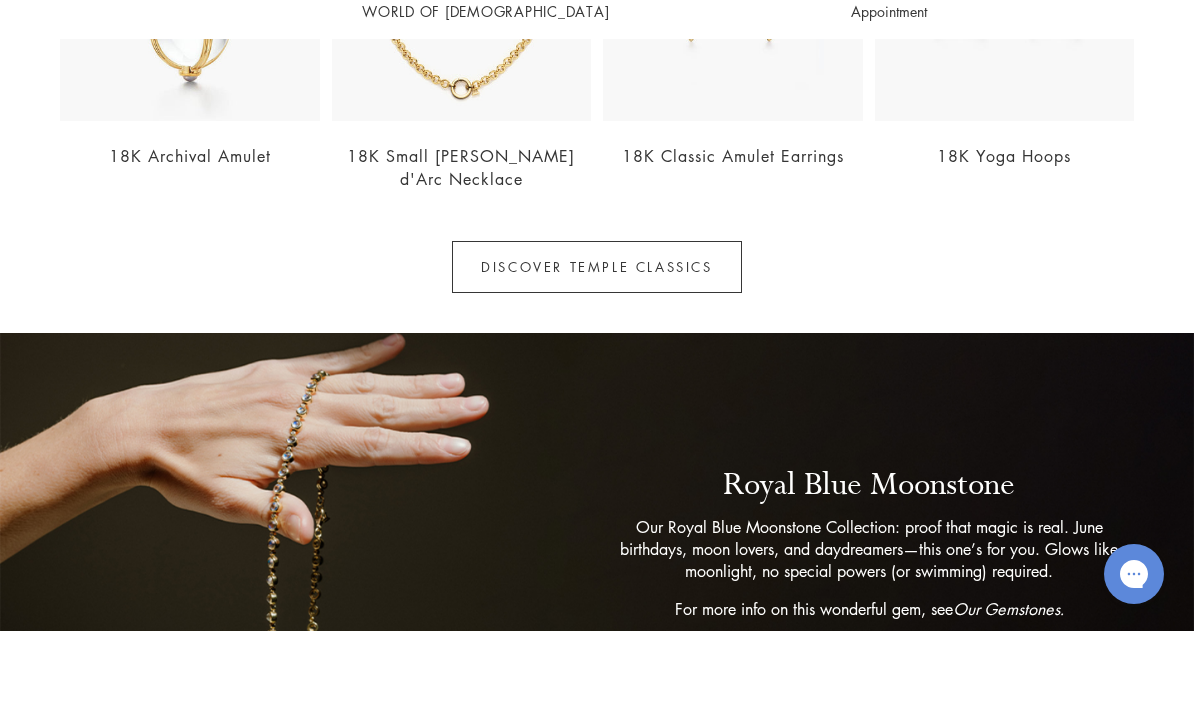 click on "DISCOVER TEMPLE CLASSICS" at bounding box center [596, 346] 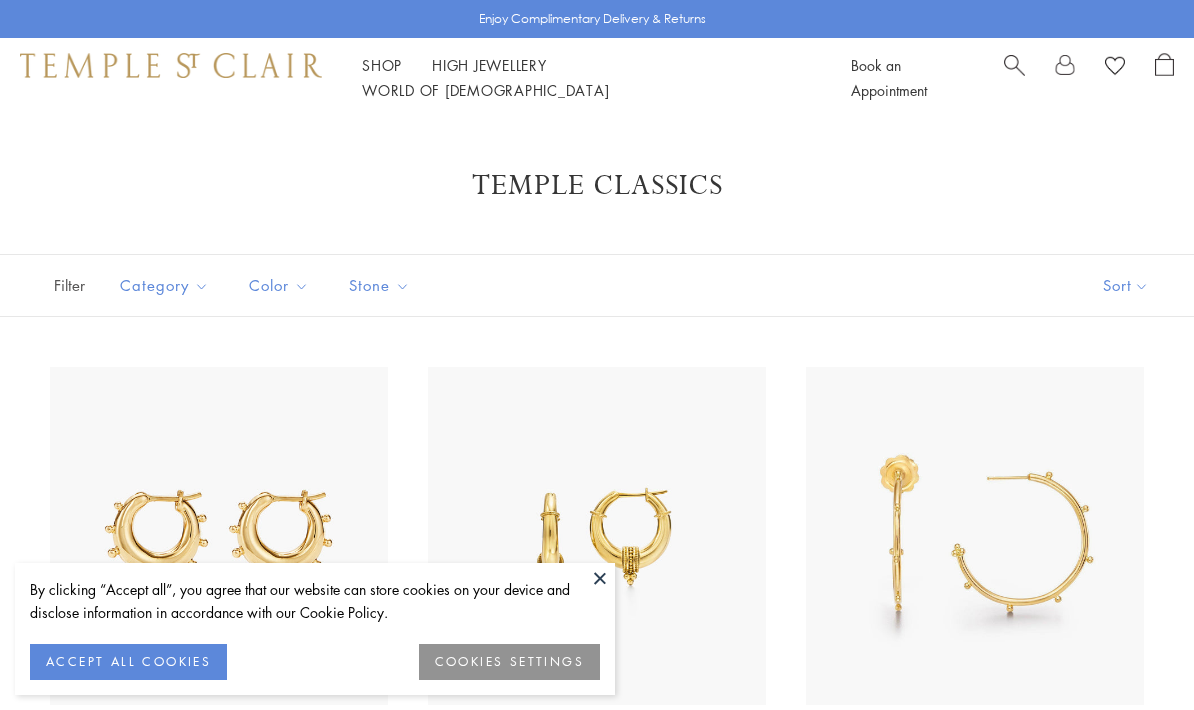 scroll, scrollTop: 0, scrollLeft: 0, axis: both 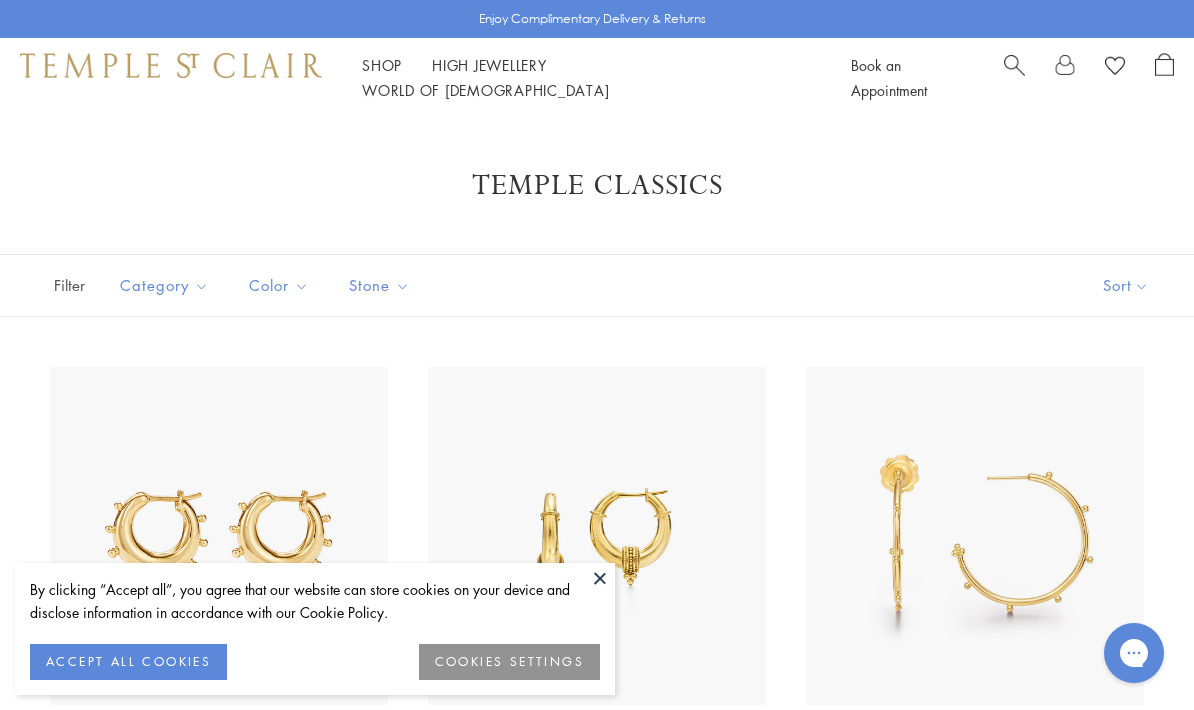 click at bounding box center [600, 578] 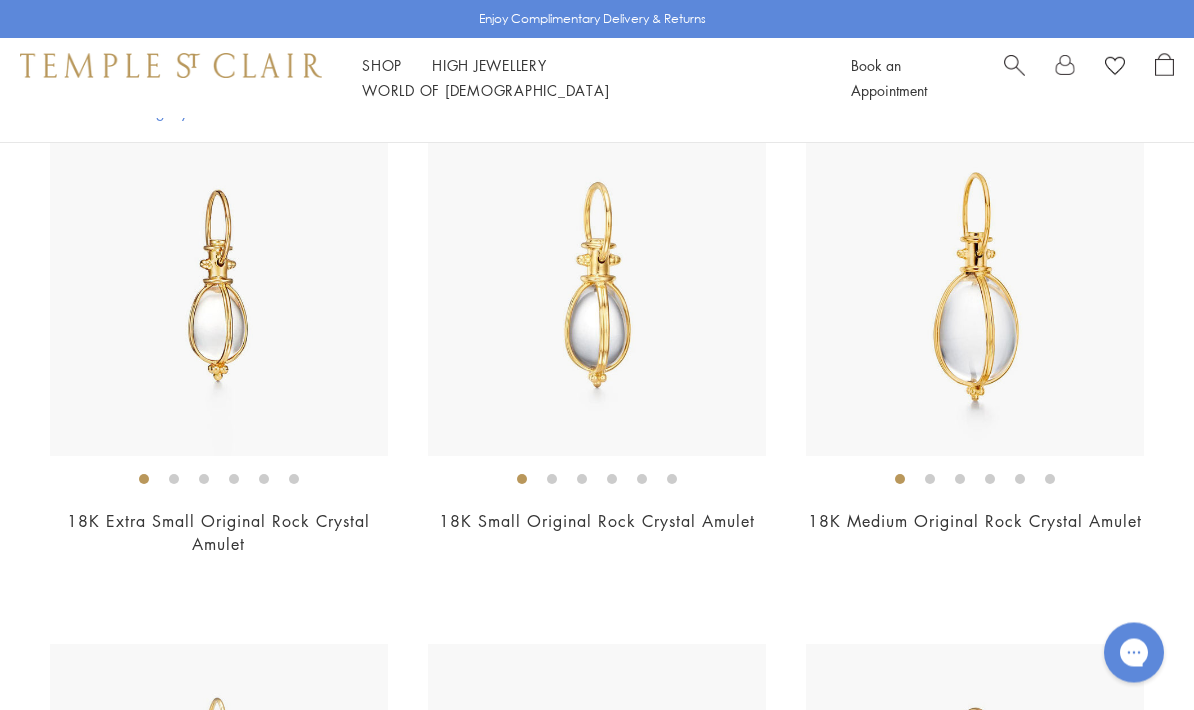 scroll, scrollTop: 2280, scrollLeft: 0, axis: vertical 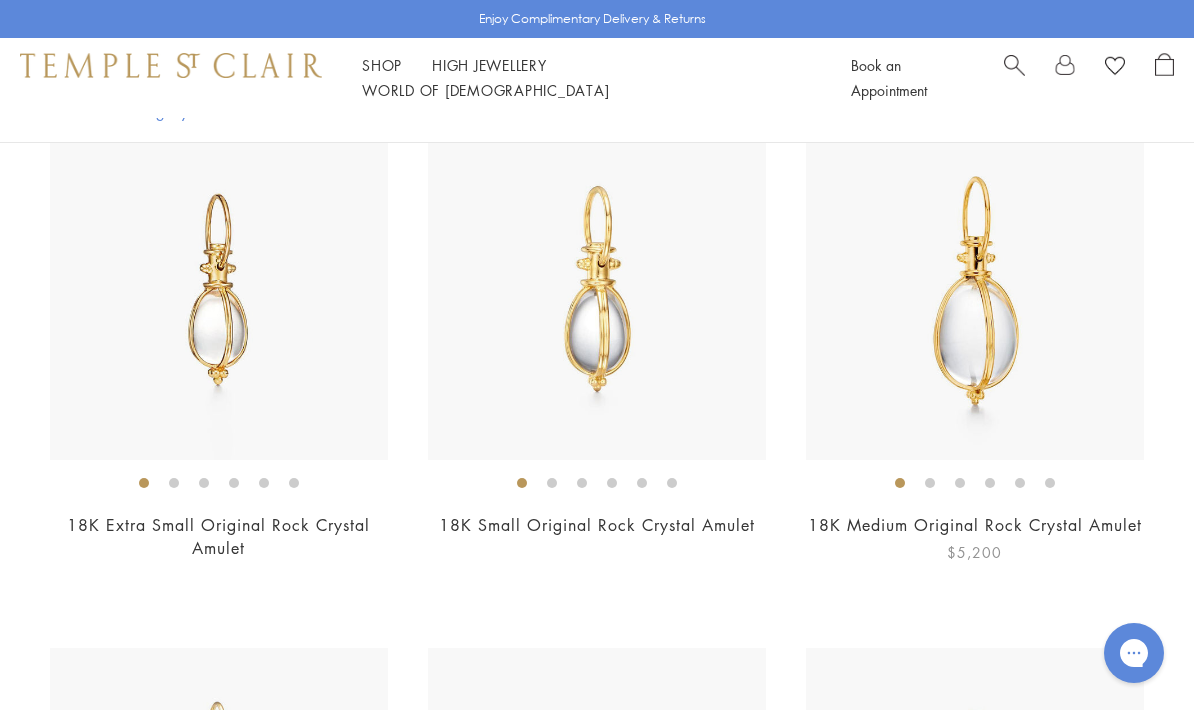 click at bounding box center (975, 291) 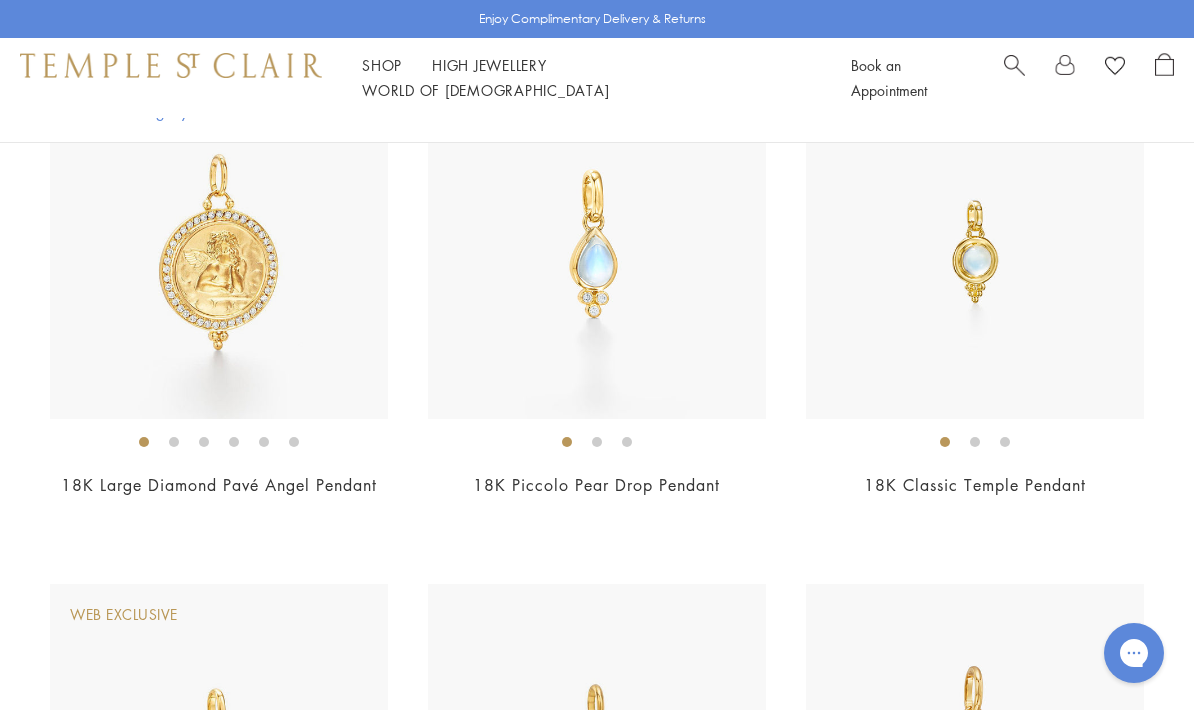 scroll, scrollTop: 6869, scrollLeft: 0, axis: vertical 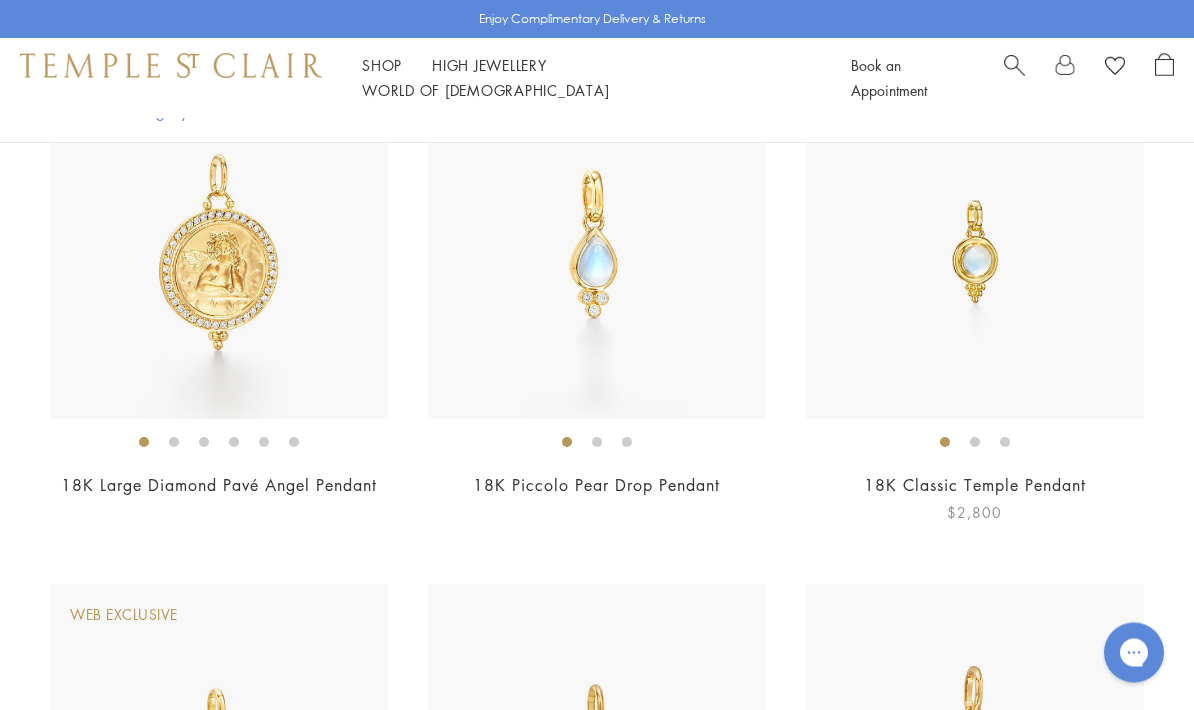 click at bounding box center [975, 251] 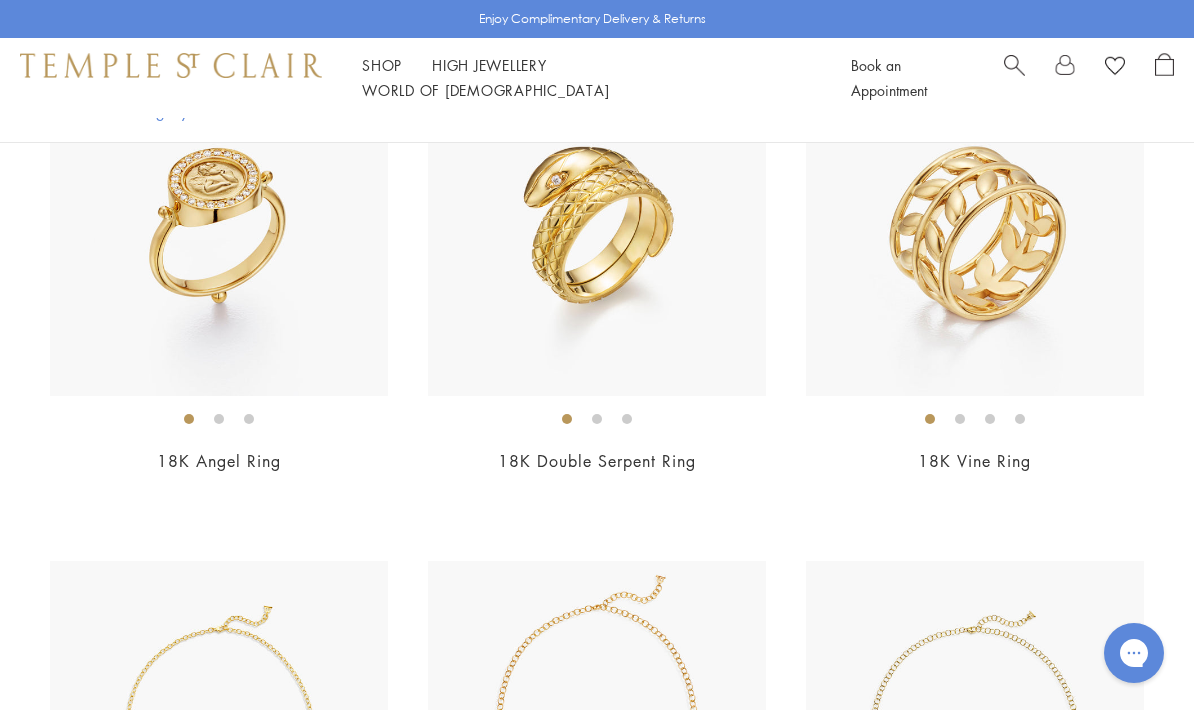scroll, scrollTop: 10477, scrollLeft: 0, axis: vertical 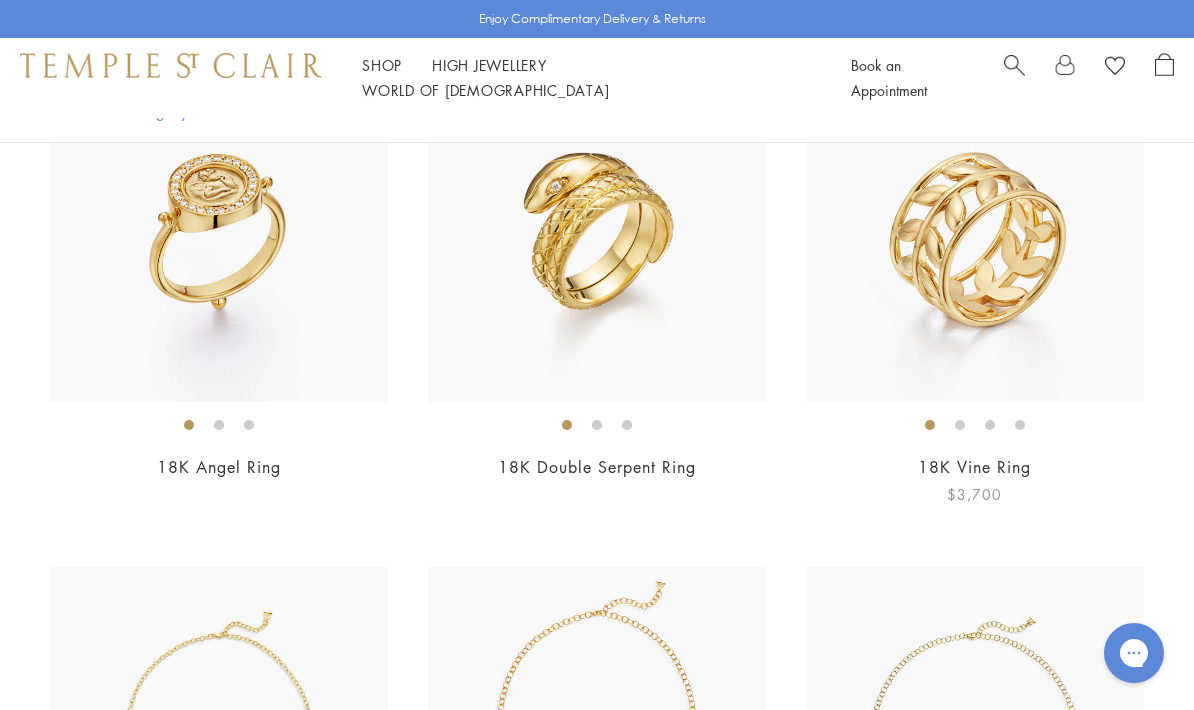click at bounding box center [975, 233] 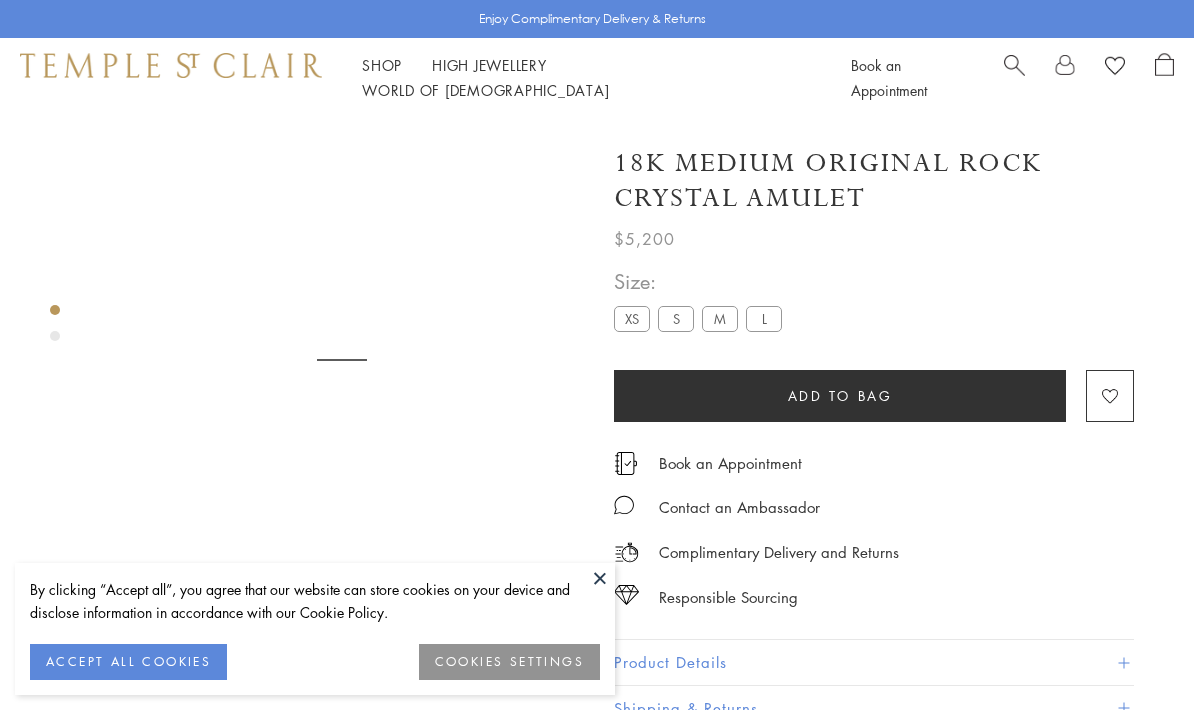 scroll, scrollTop: 0, scrollLeft: 0, axis: both 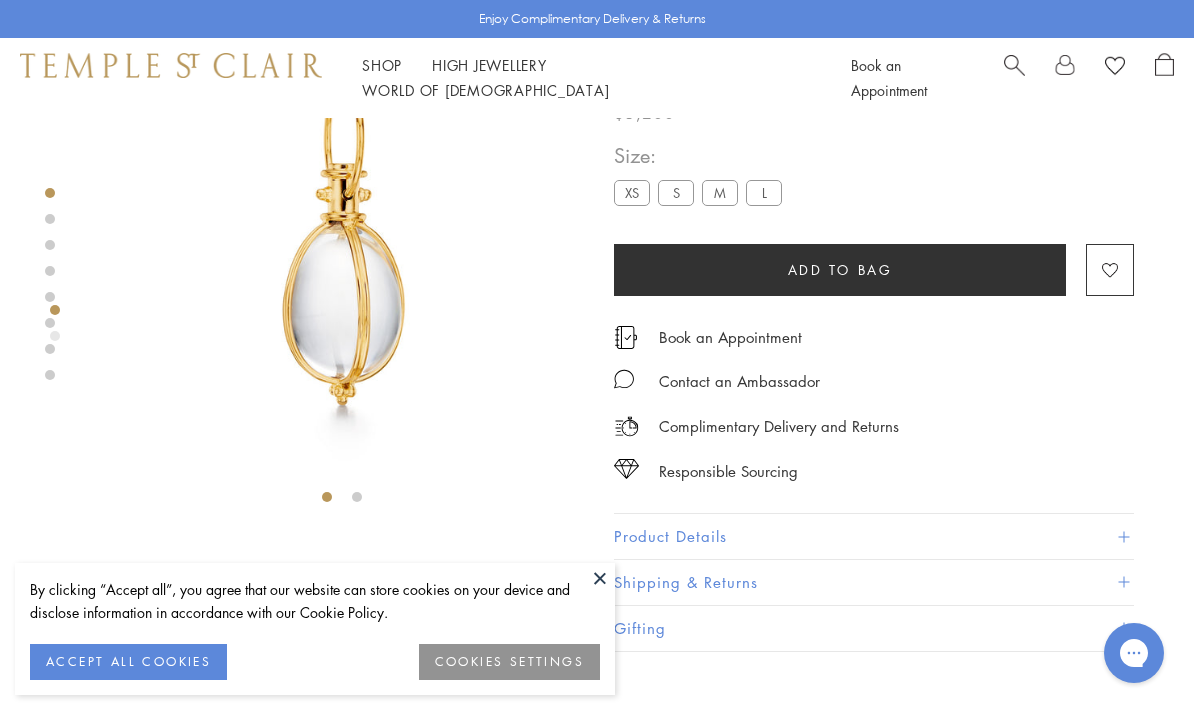 click on "ACCEPT ALL COOKIES" at bounding box center [128, 662] 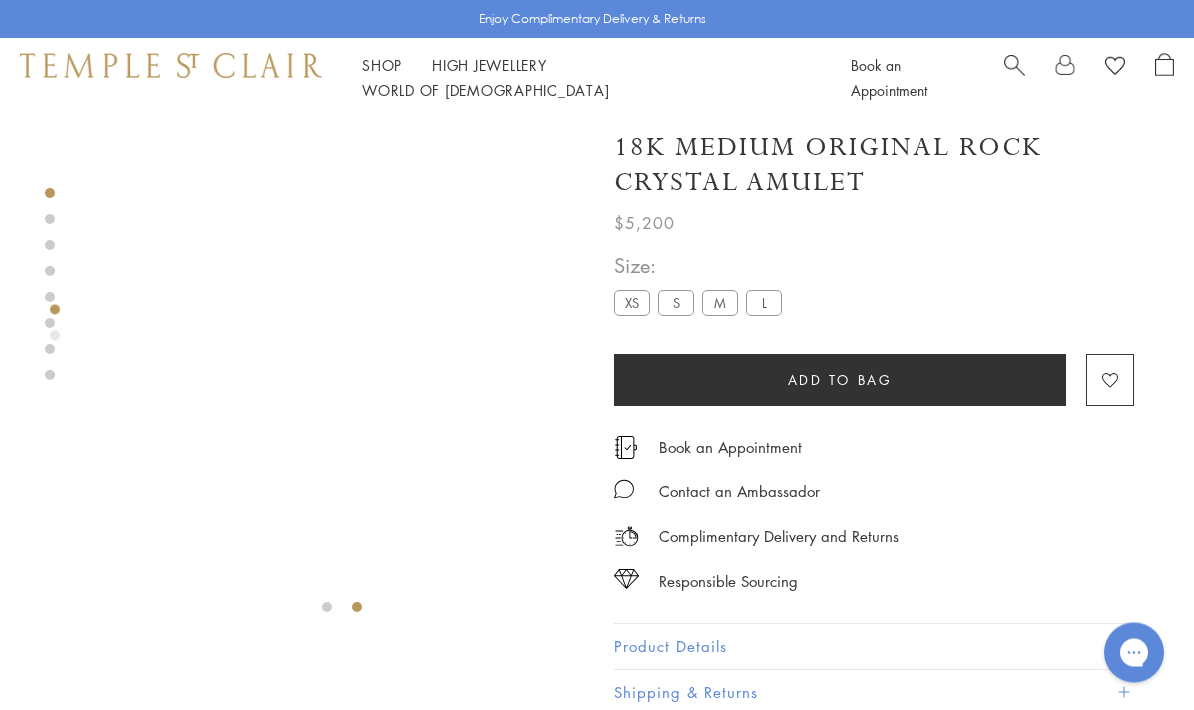 scroll, scrollTop: 0, scrollLeft: 0, axis: both 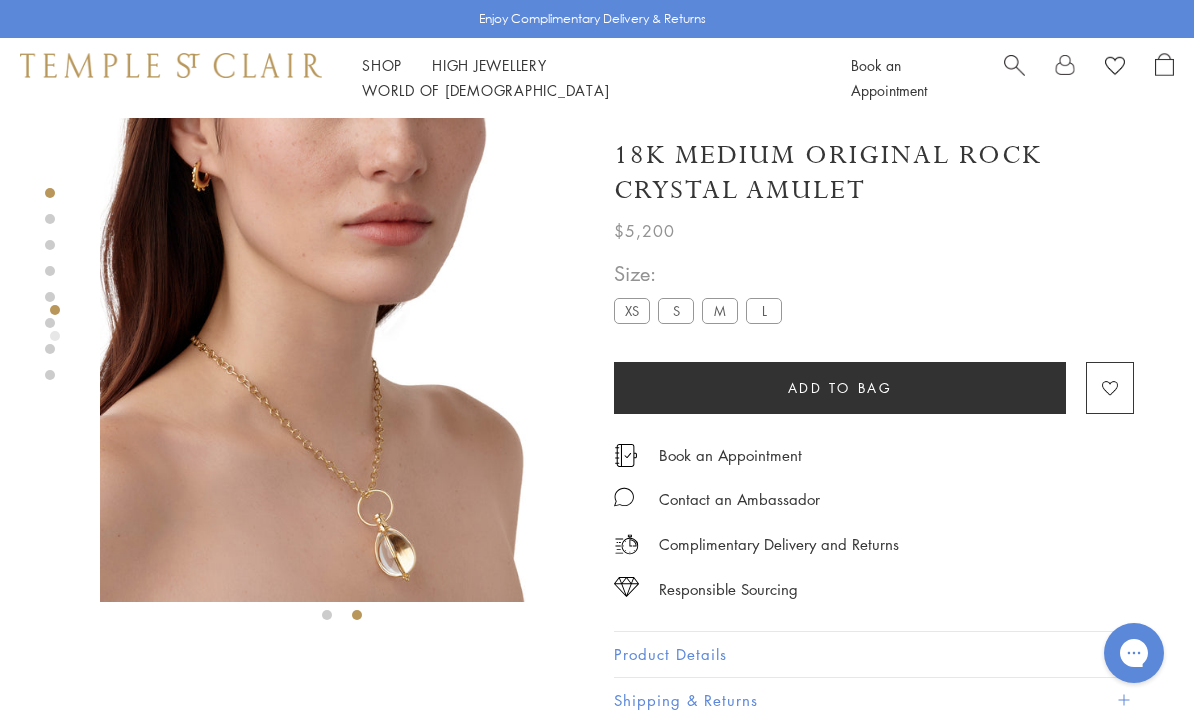 click on "S" at bounding box center [676, 310] 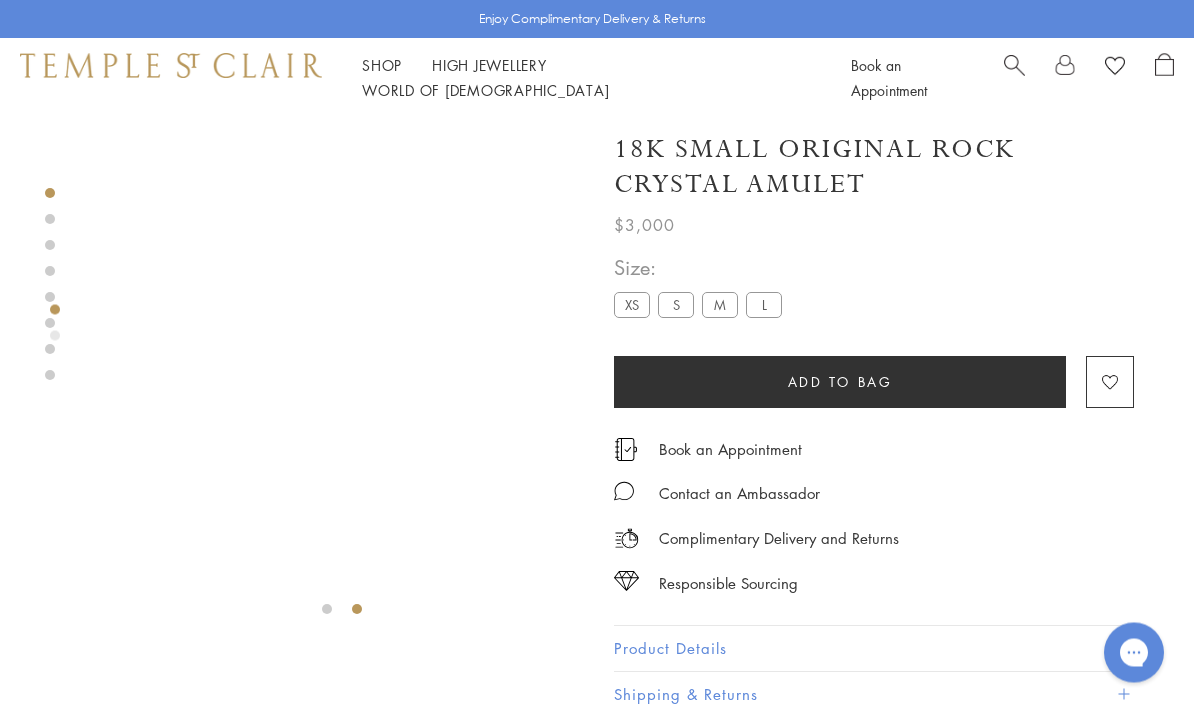scroll, scrollTop: 0, scrollLeft: 0, axis: both 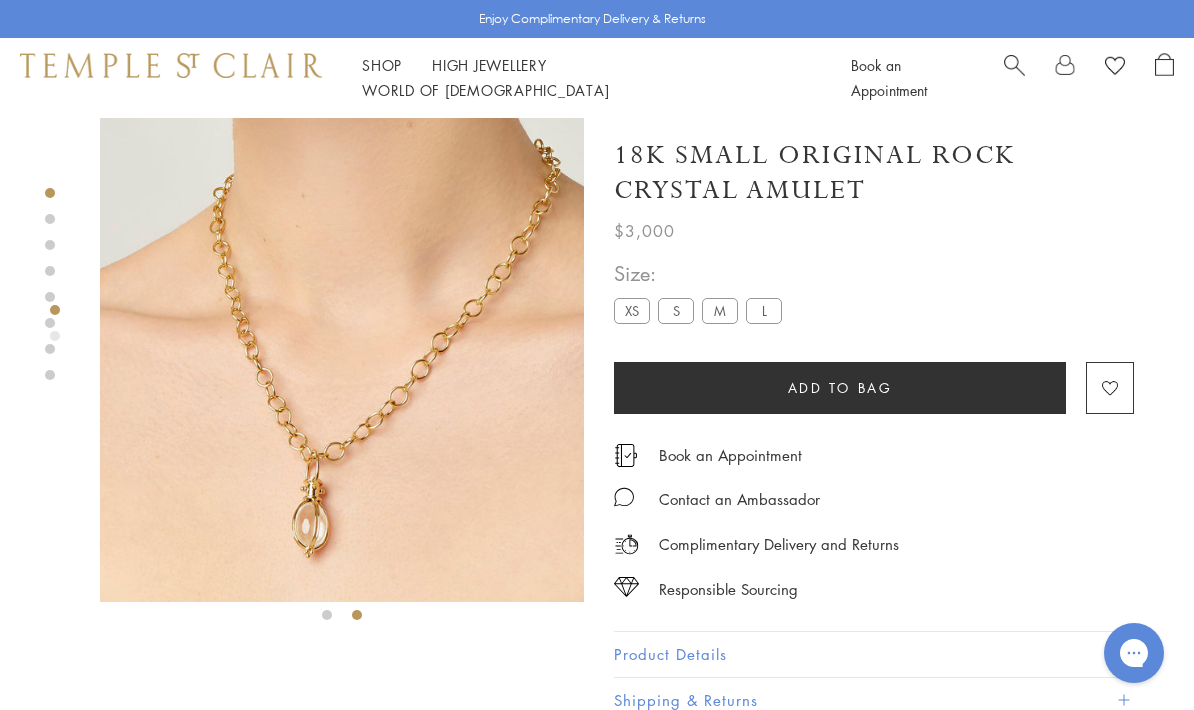 click on "L" at bounding box center (764, 310) 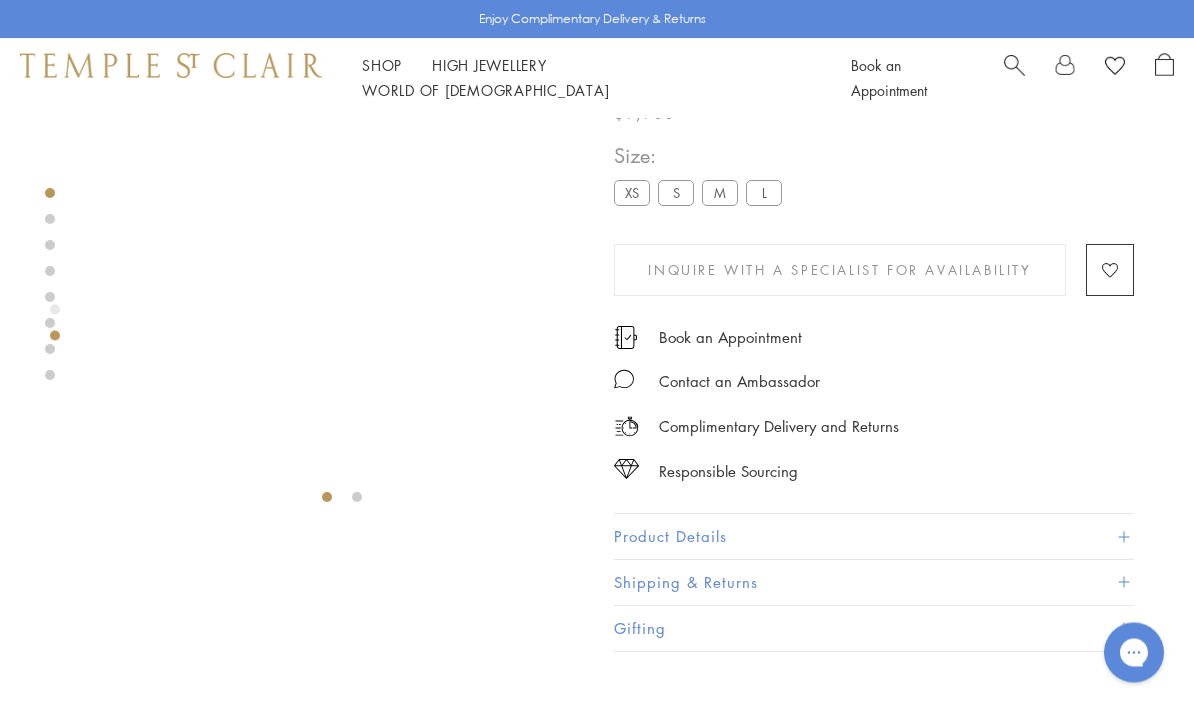 scroll, scrollTop: 118, scrollLeft: 0, axis: vertical 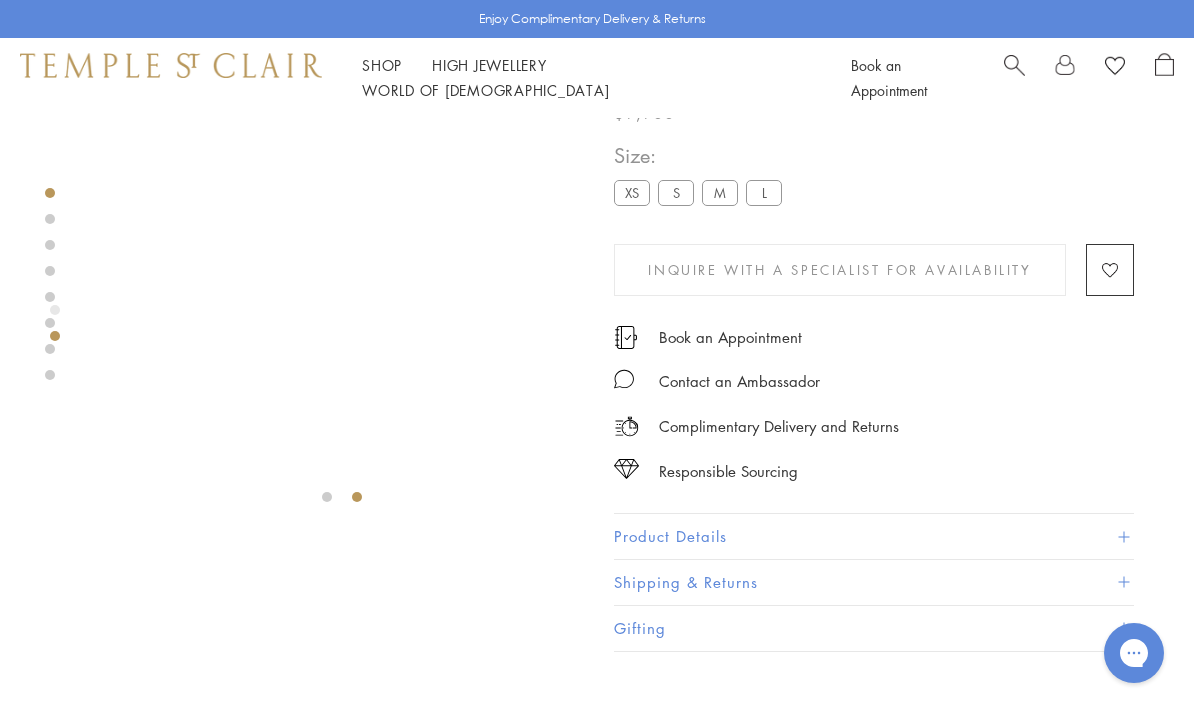click at bounding box center [327, 497] 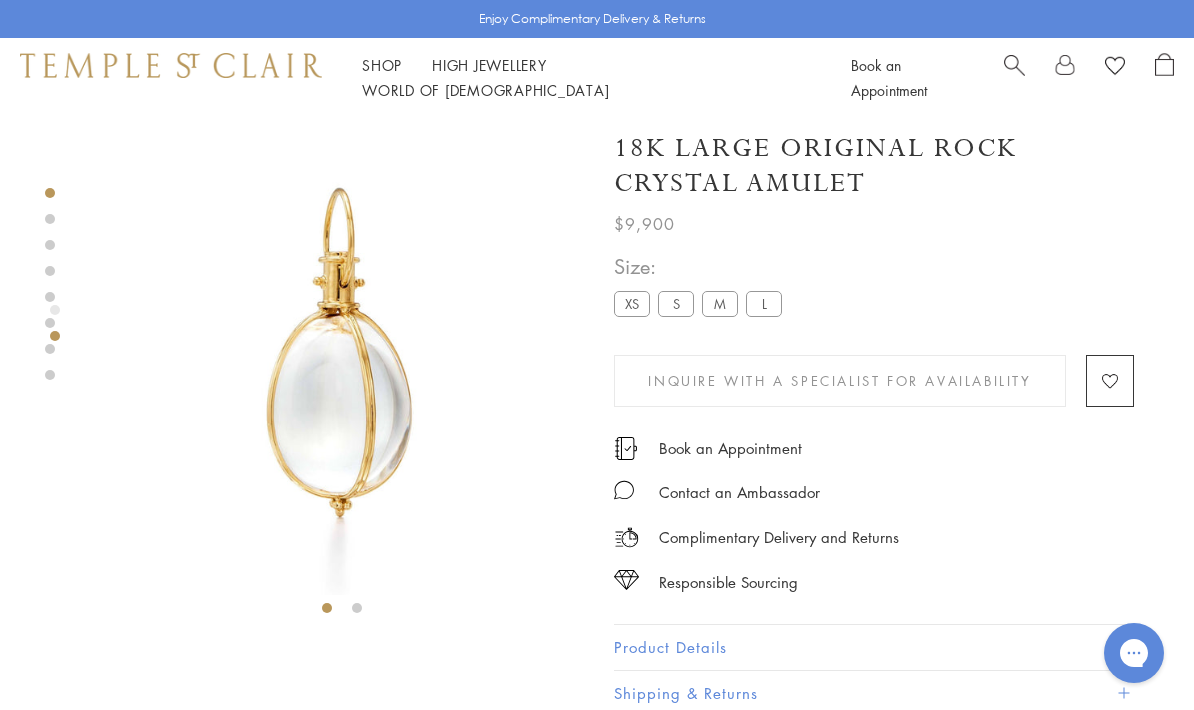 scroll, scrollTop: 0, scrollLeft: 0, axis: both 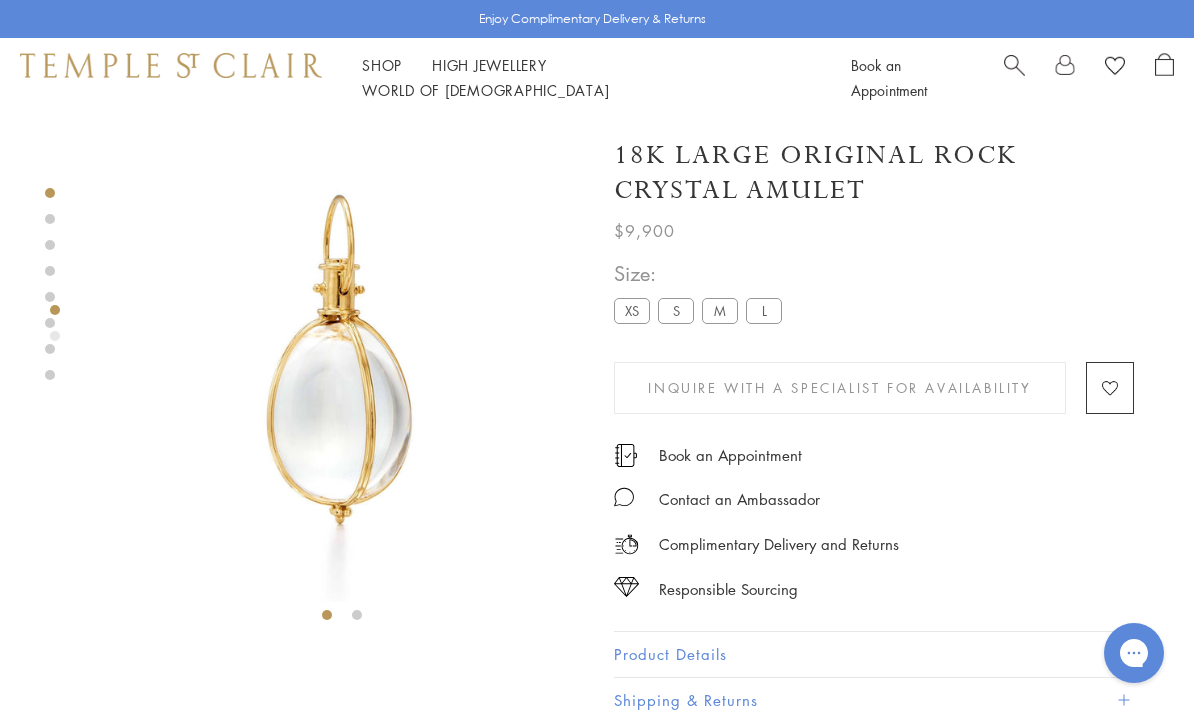 click on "M" at bounding box center (720, 310) 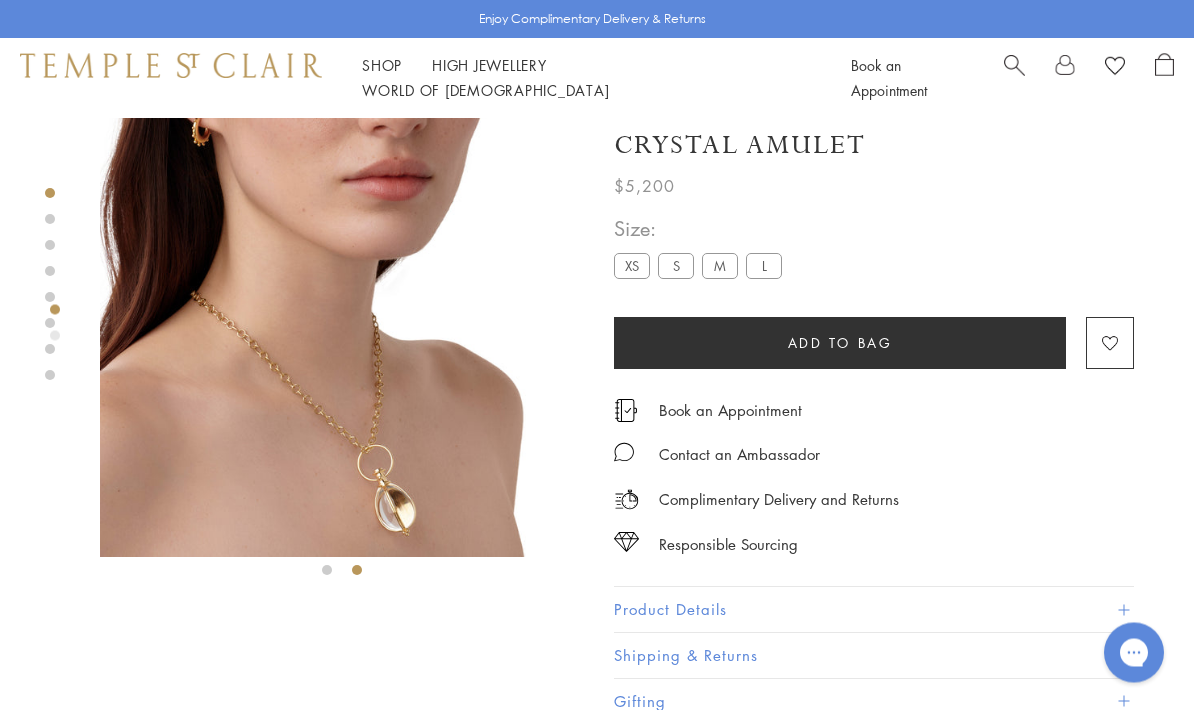 scroll, scrollTop: 0, scrollLeft: 0, axis: both 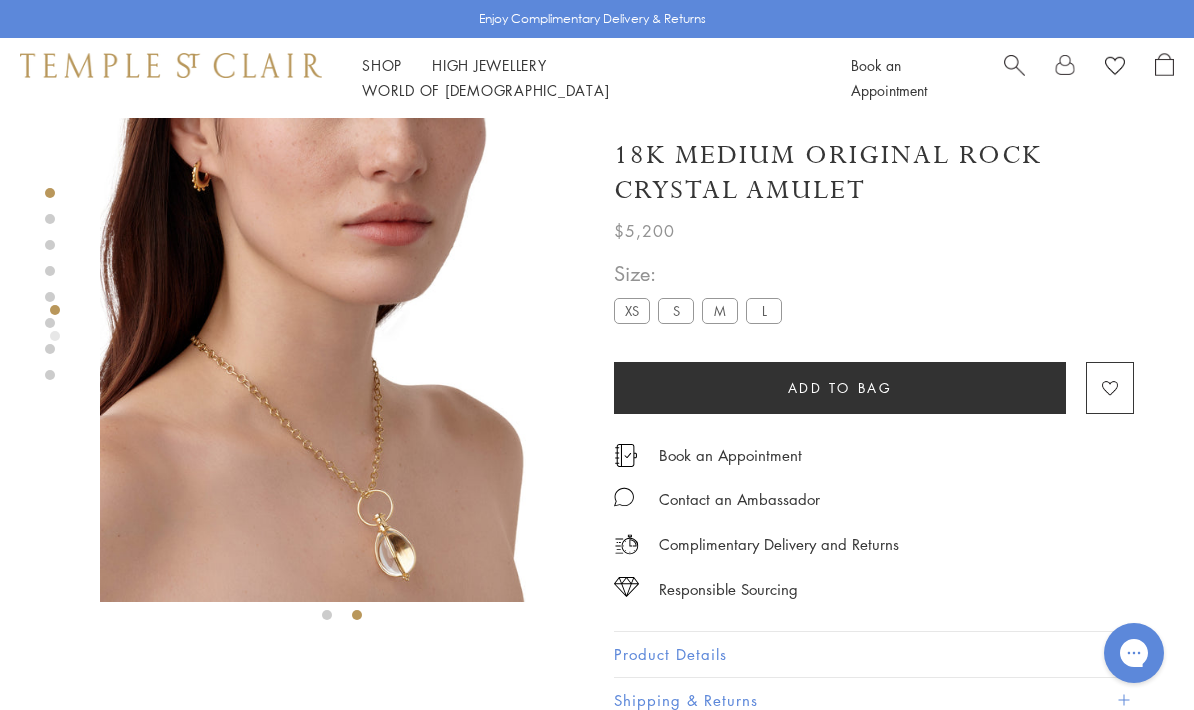 click at bounding box center [50, 271] 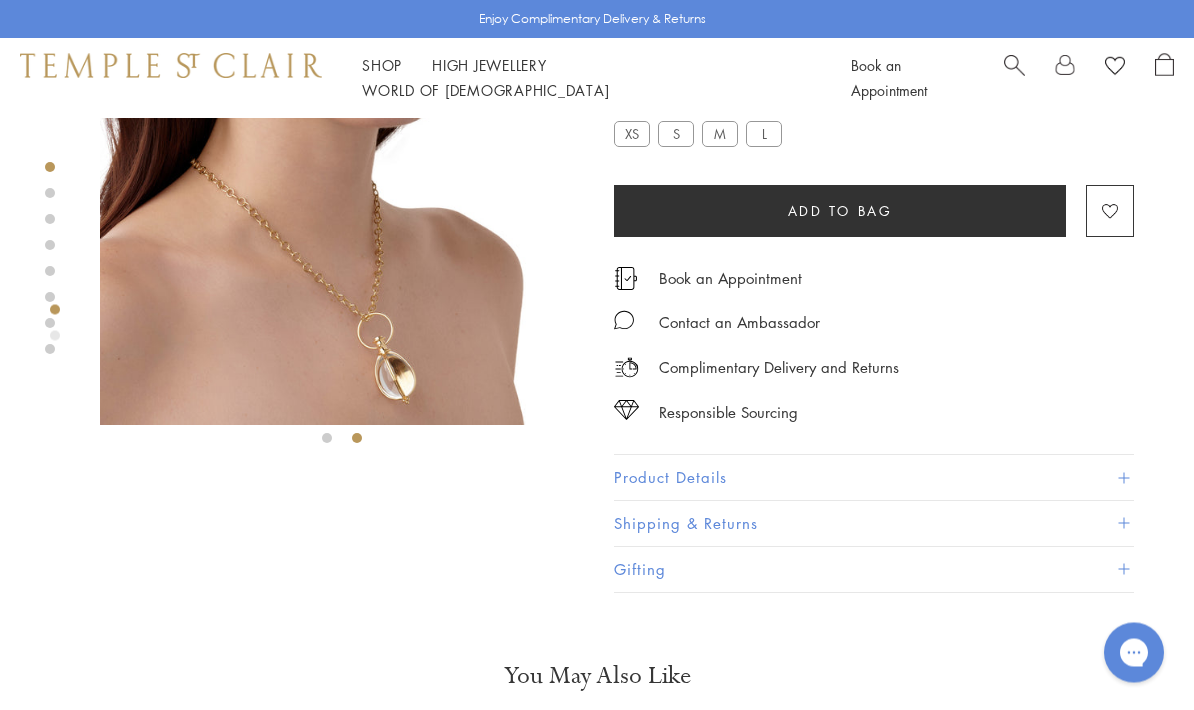scroll, scrollTop: 178, scrollLeft: 0, axis: vertical 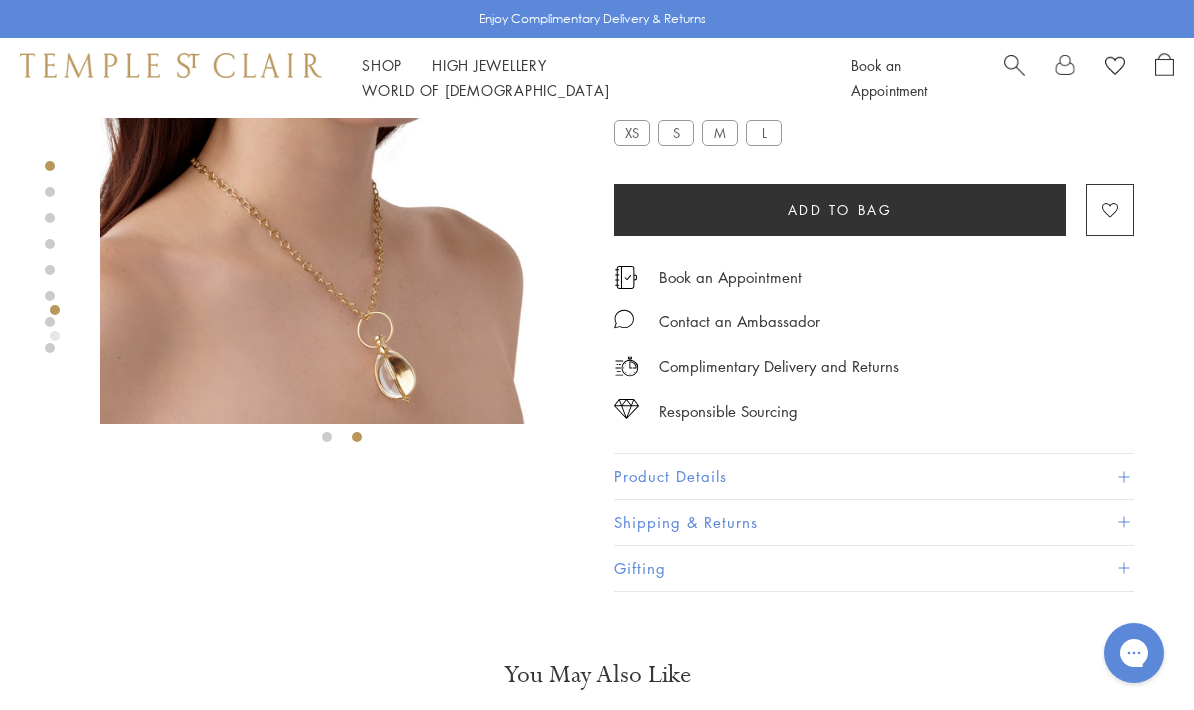 click on "Product Details" at bounding box center [874, 476] 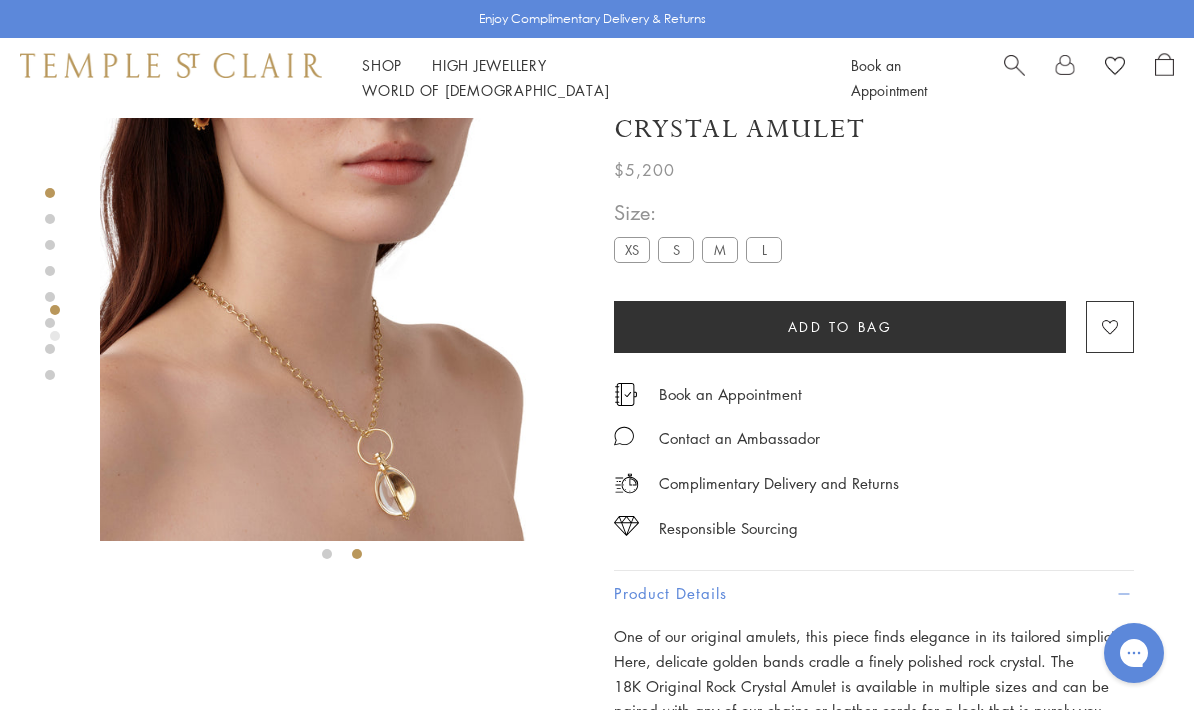 scroll, scrollTop: 0, scrollLeft: 0, axis: both 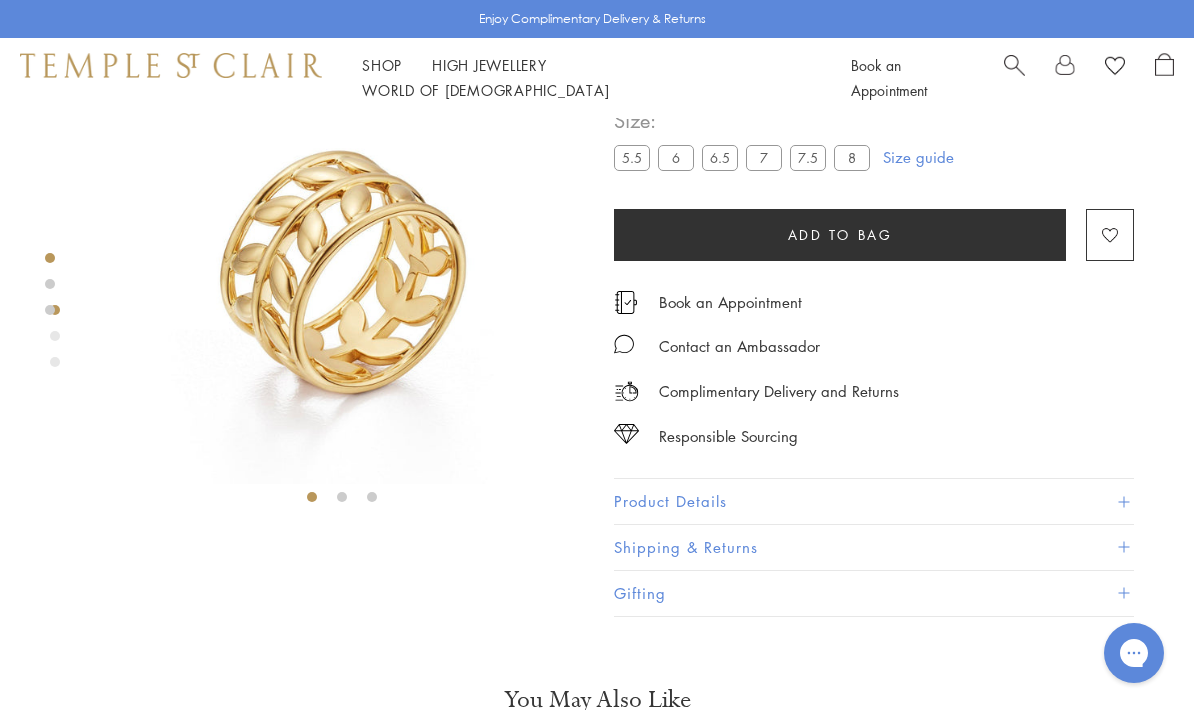 click on "7.5" at bounding box center [808, 157] 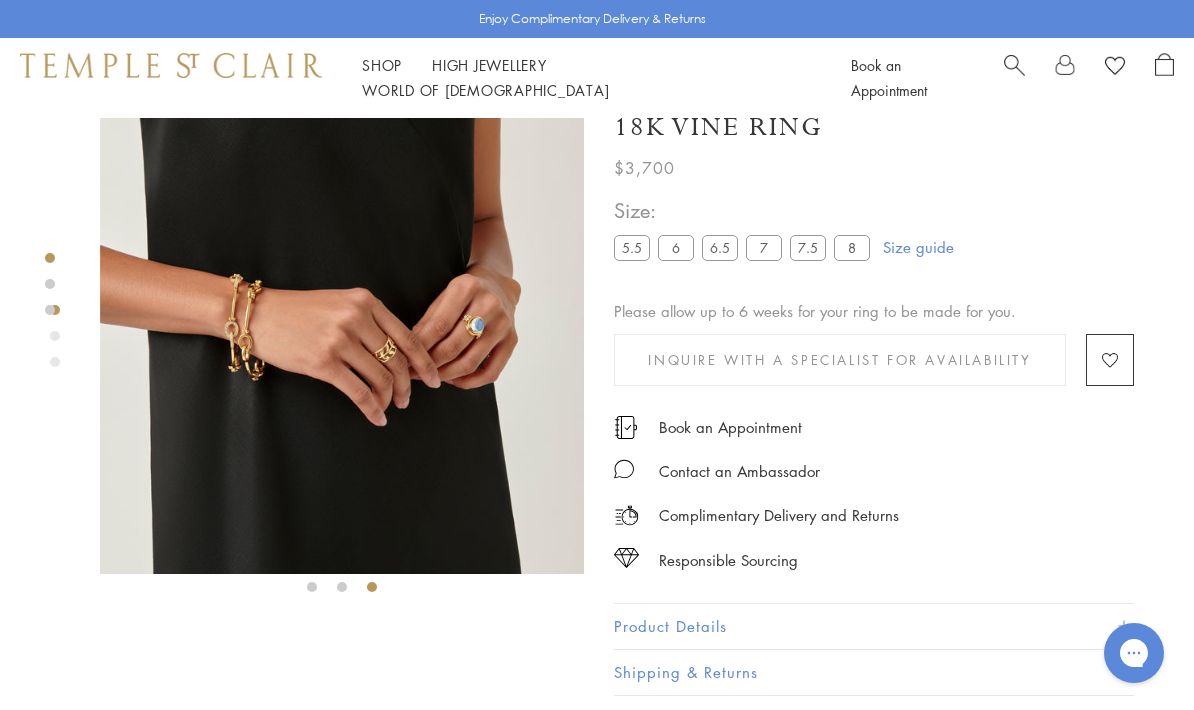 scroll, scrollTop: 0, scrollLeft: 0, axis: both 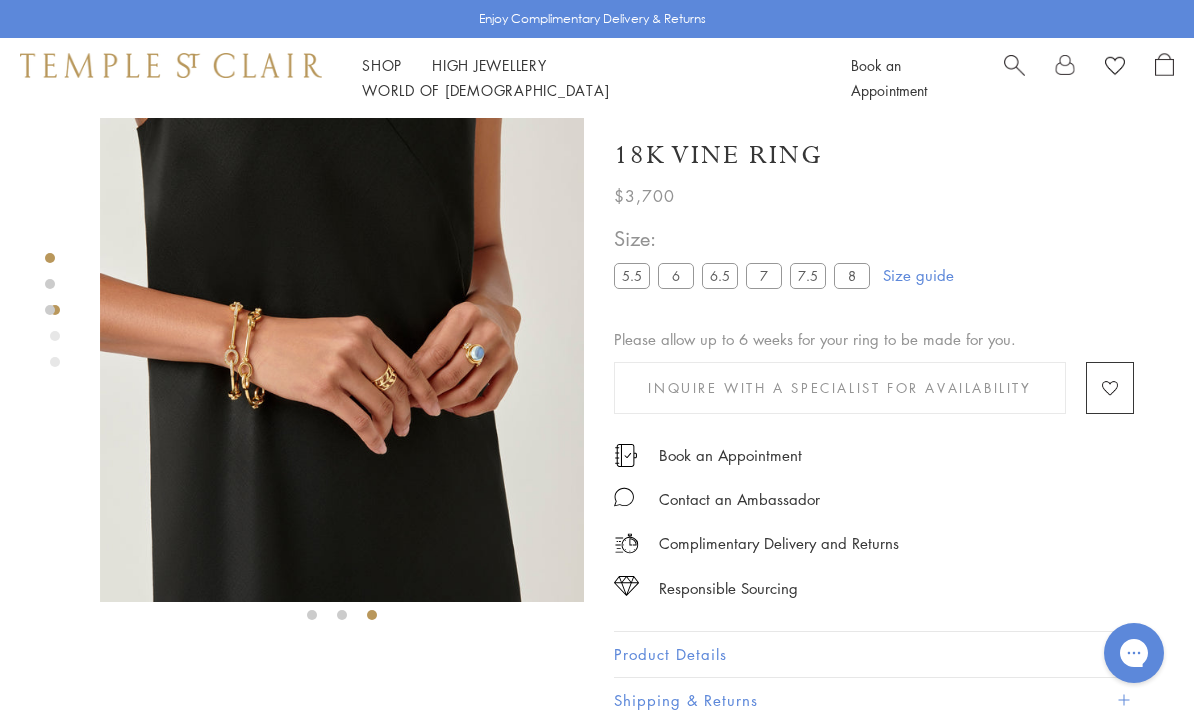 click at bounding box center [171, 65] 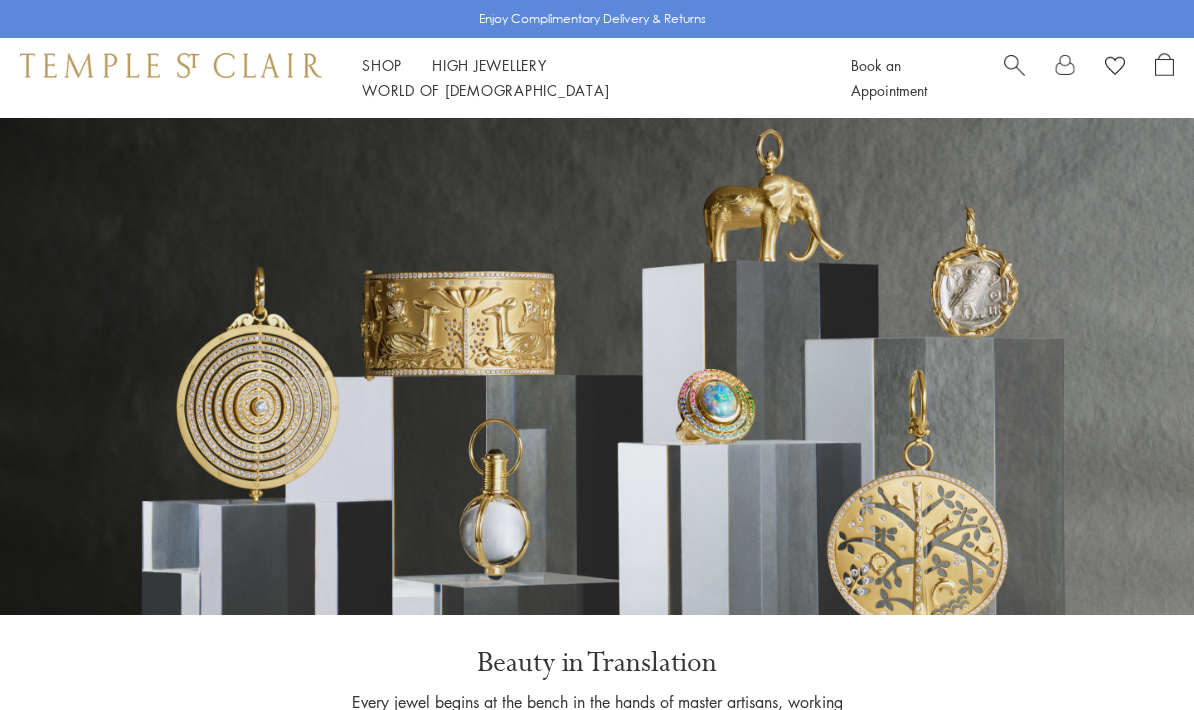scroll, scrollTop: 0, scrollLeft: 0, axis: both 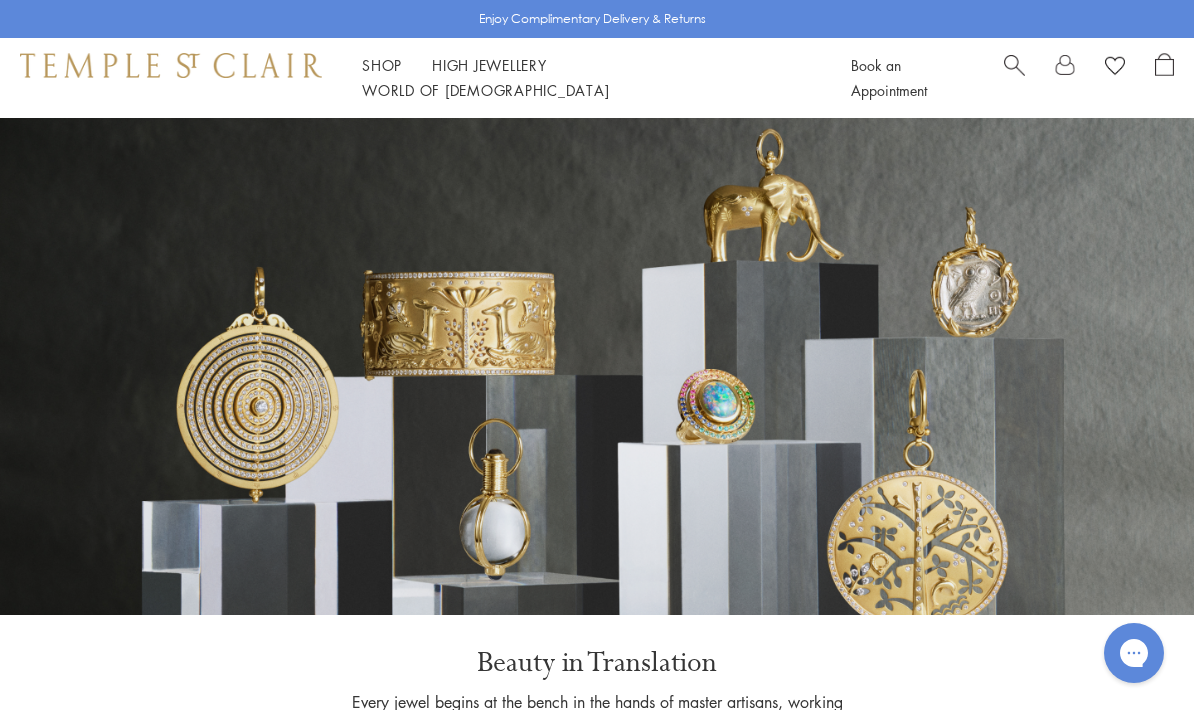 click at bounding box center [171, 65] 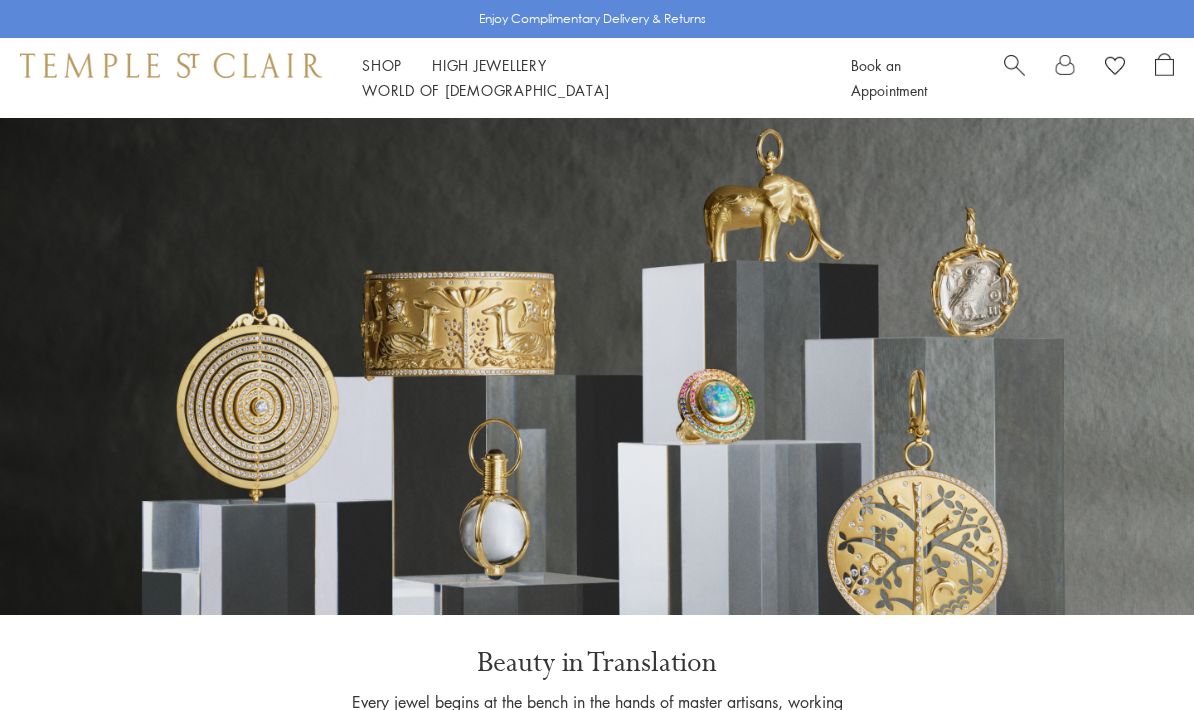 scroll, scrollTop: 0, scrollLeft: 0, axis: both 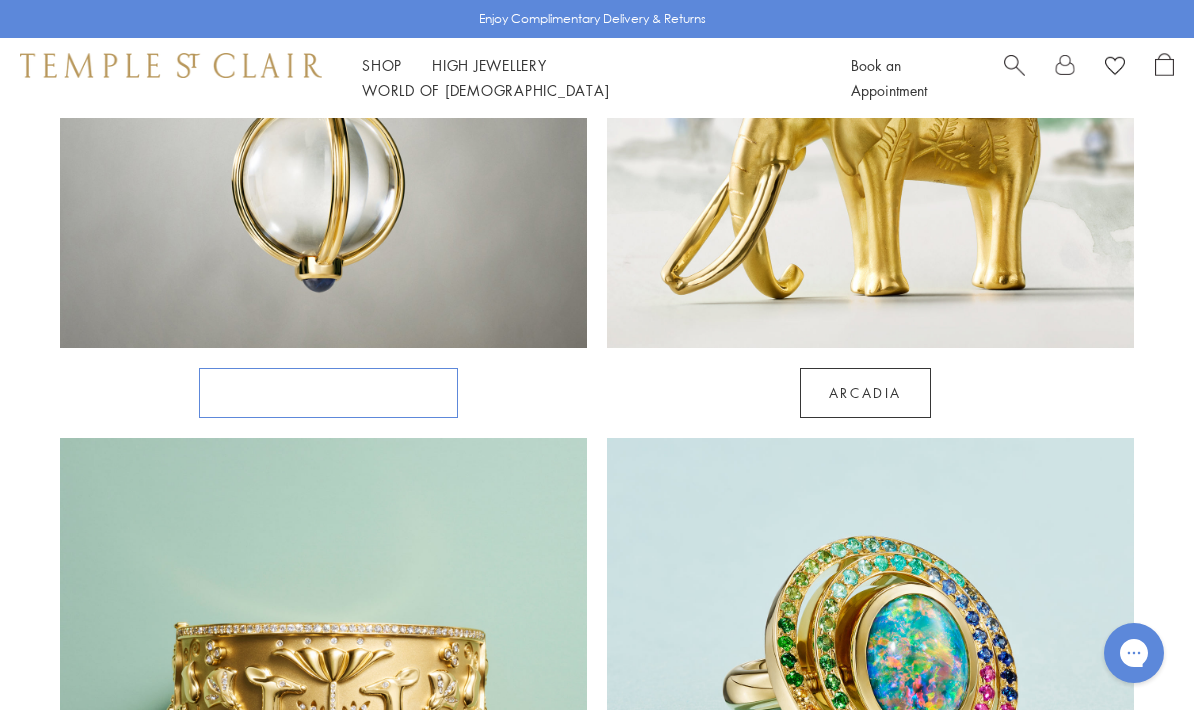 click on "ROCK CRYSTAL AMULETS" at bounding box center (328, 393) 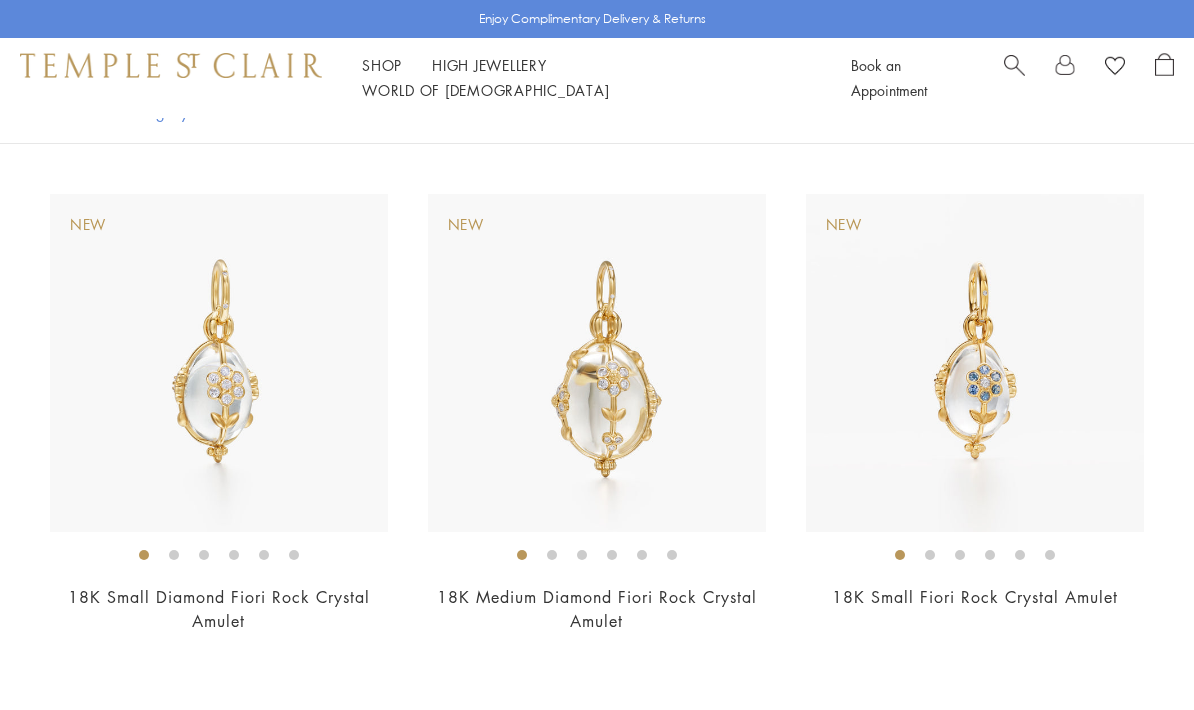 scroll, scrollTop: 173, scrollLeft: 0, axis: vertical 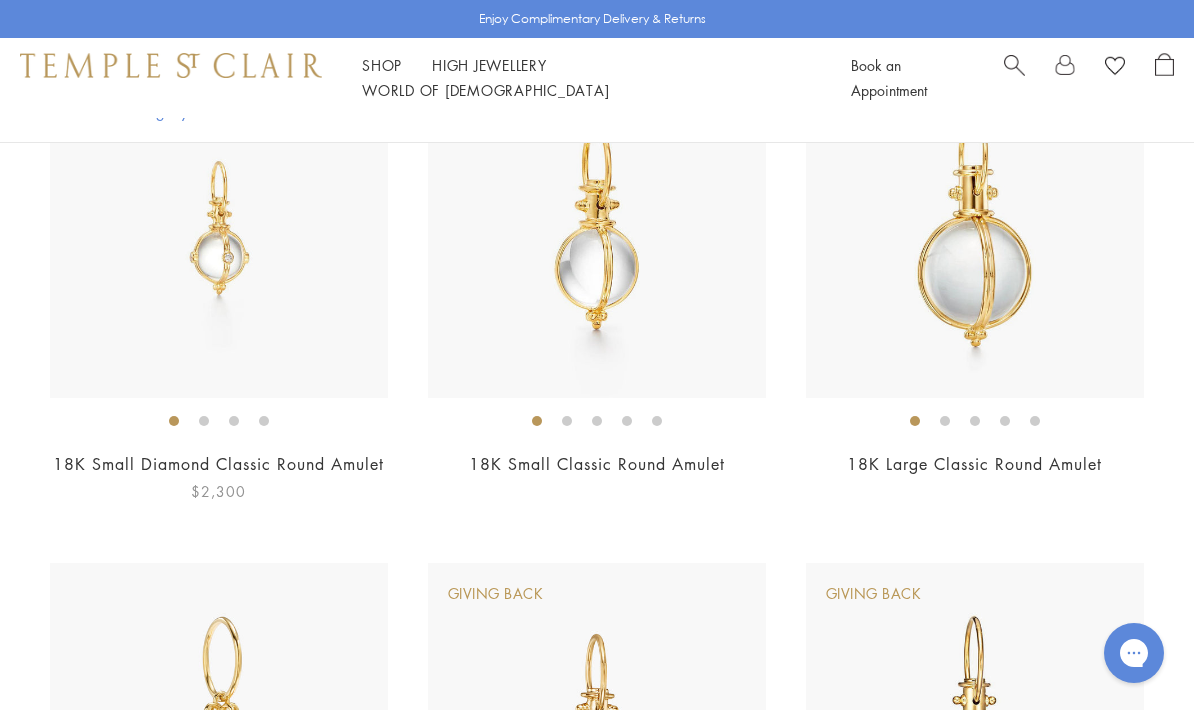 click at bounding box center (219, 229) 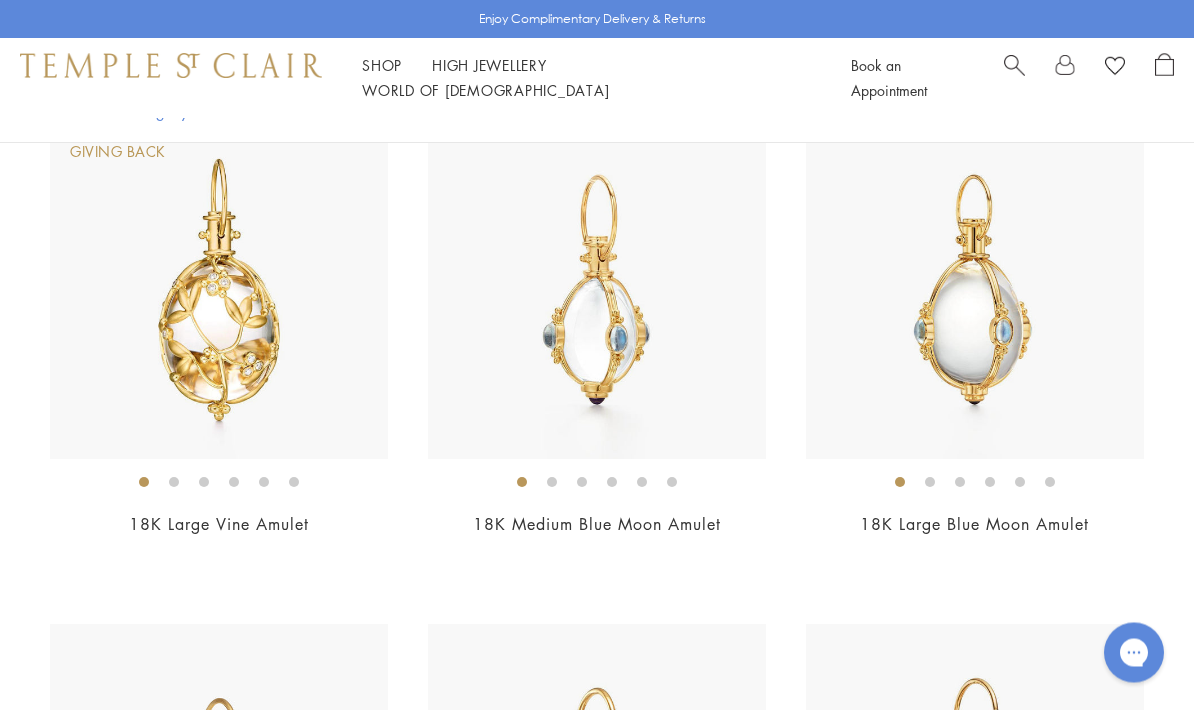 scroll, scrollTop: 2275, scrollLeft: 0, axis: vertical 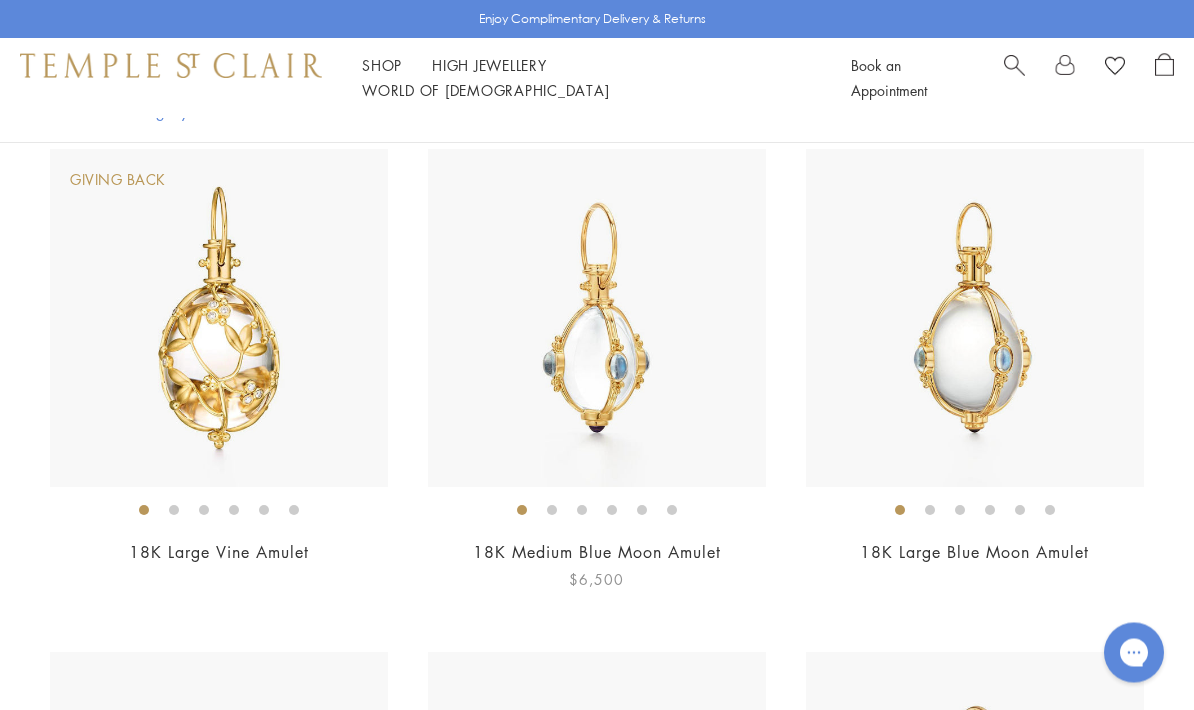 click at bounding box center (597, 319) 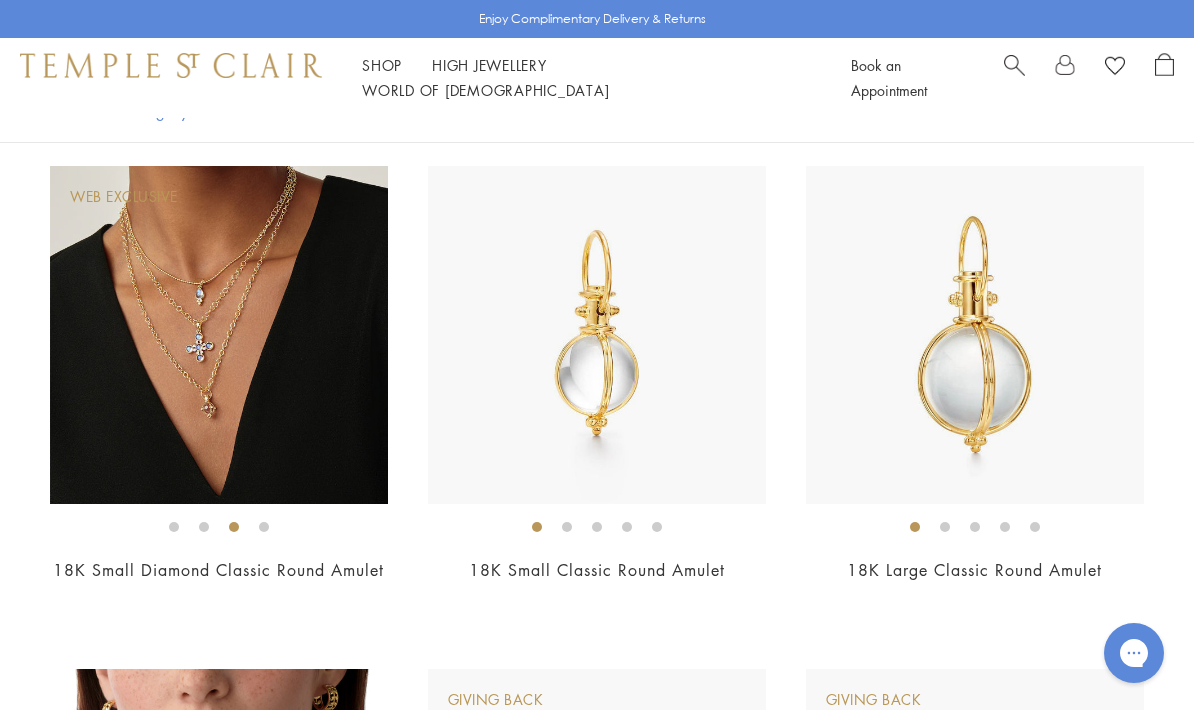 scroll, scrollTop: 1269, scrollLeft: 0, axis: vertical 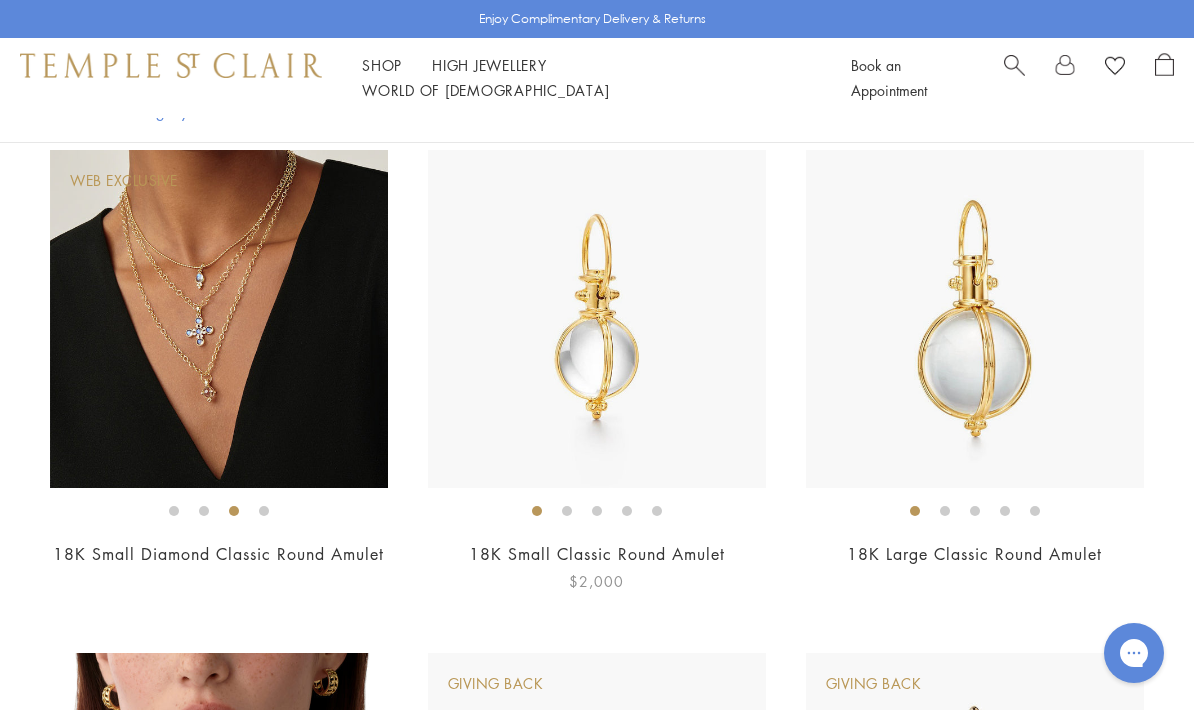 click at bounding box center (597, 319) 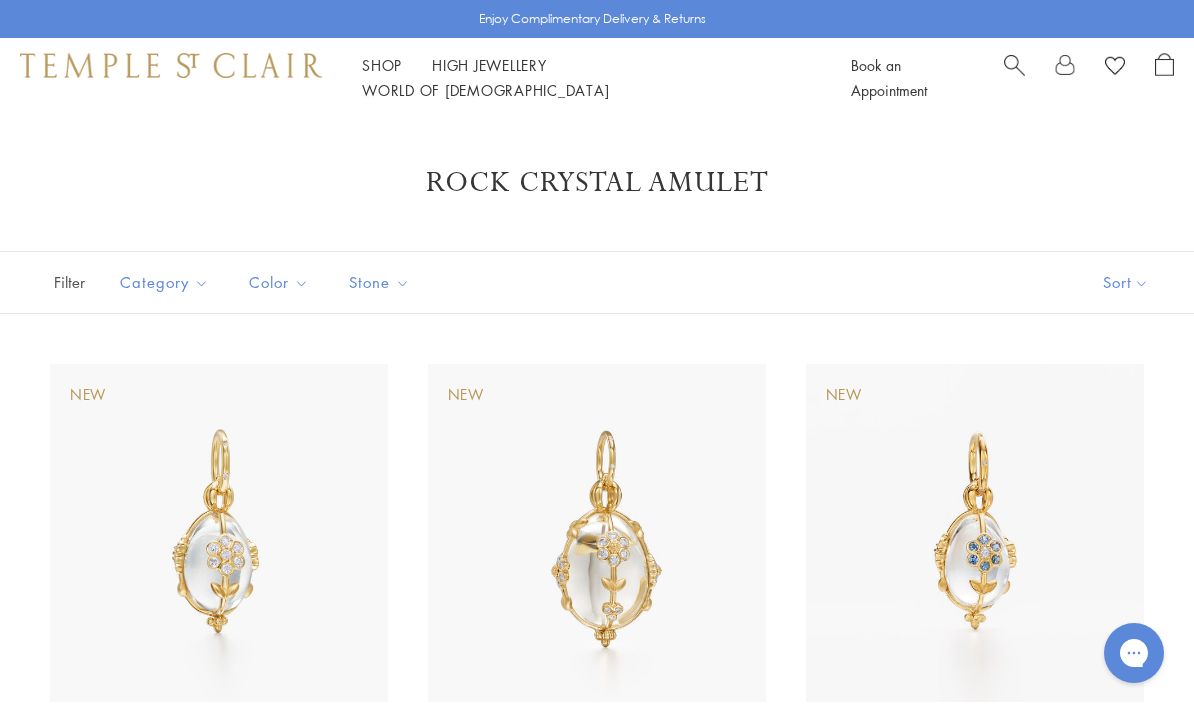 scroll, scrollTop: 0, scrollLeft: 0, axis: both 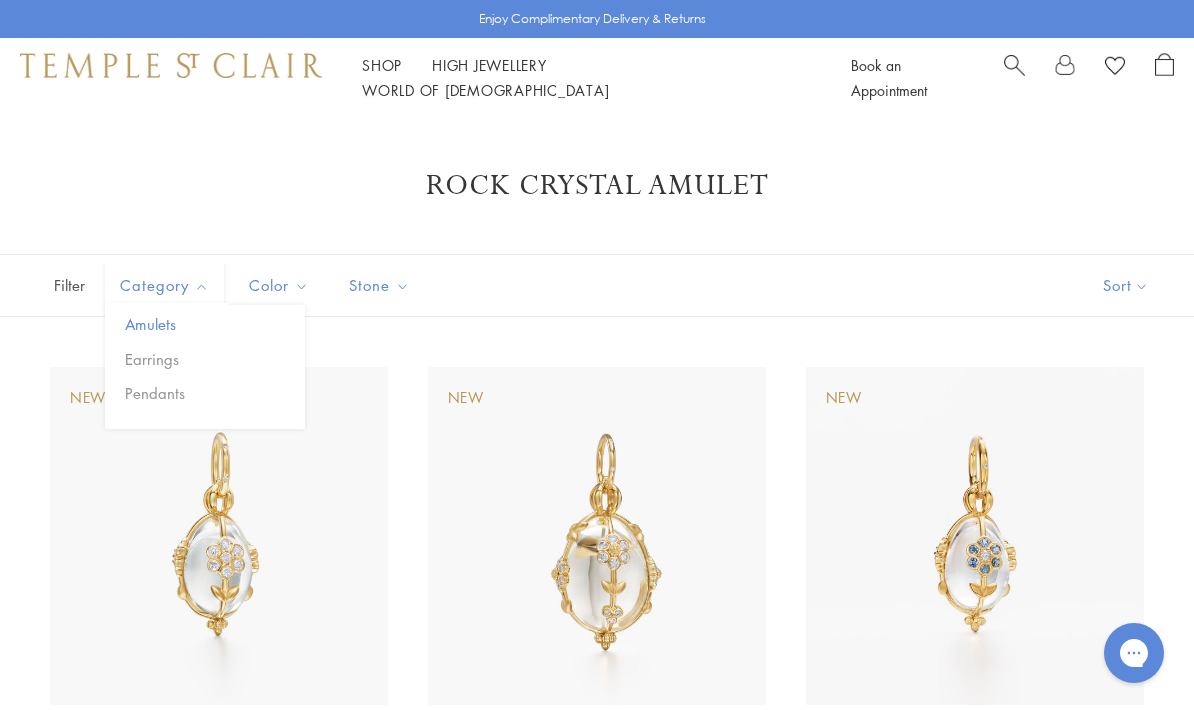 click on "Amulets" at bounding box center [212, 324] 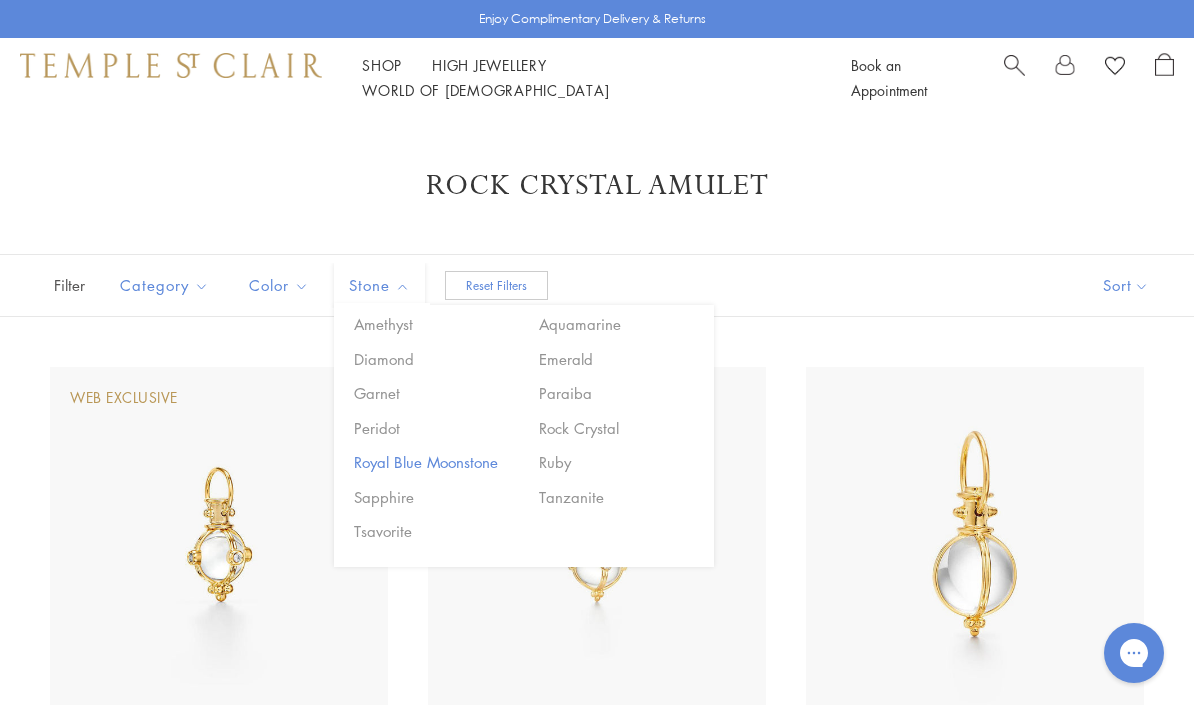 click on "Royal Blue Moonstone" at bounding box center (434, 462) 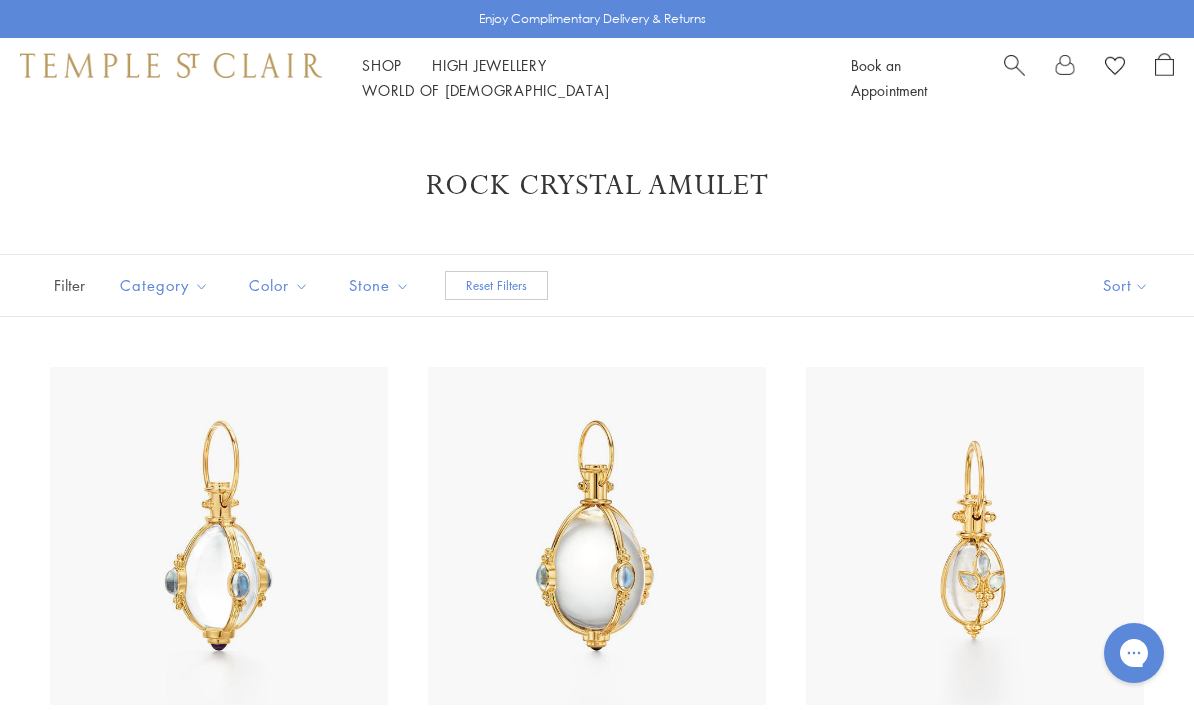 click on "Rock Crystal Amulet" at bounding box center (597, 186) 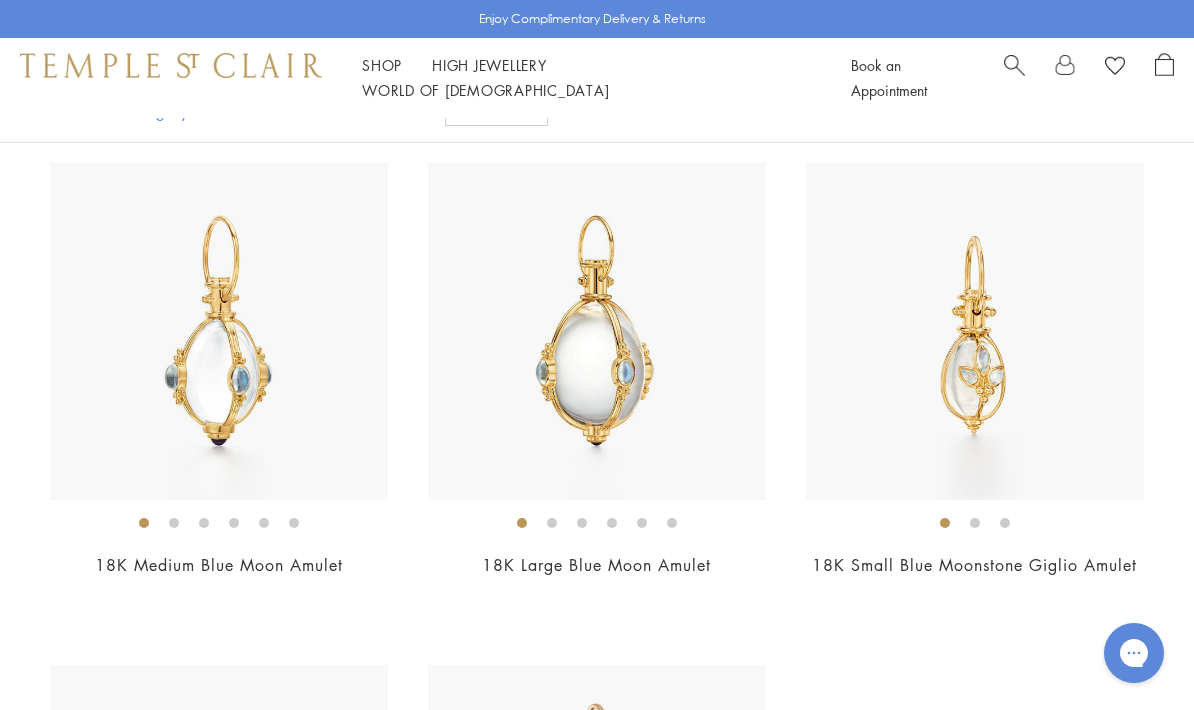 scroll, scrollTop: 200, scrollLeft: 0, axis: vertical 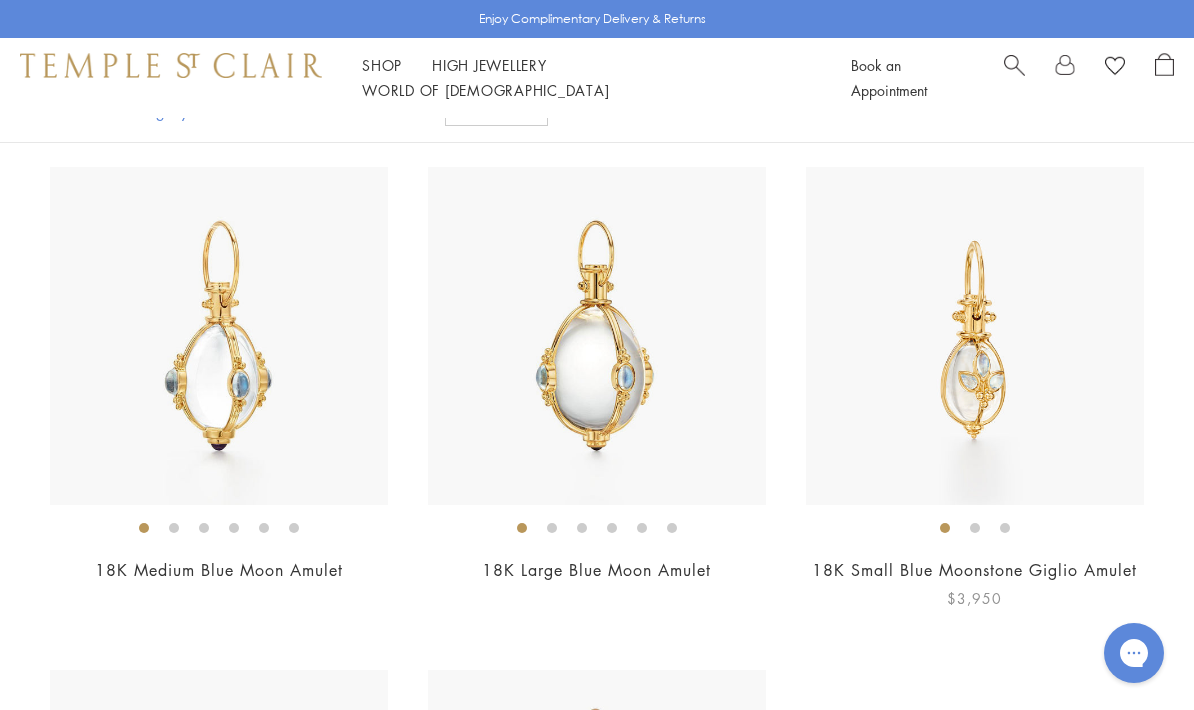 click at bounding box center (975, 336) 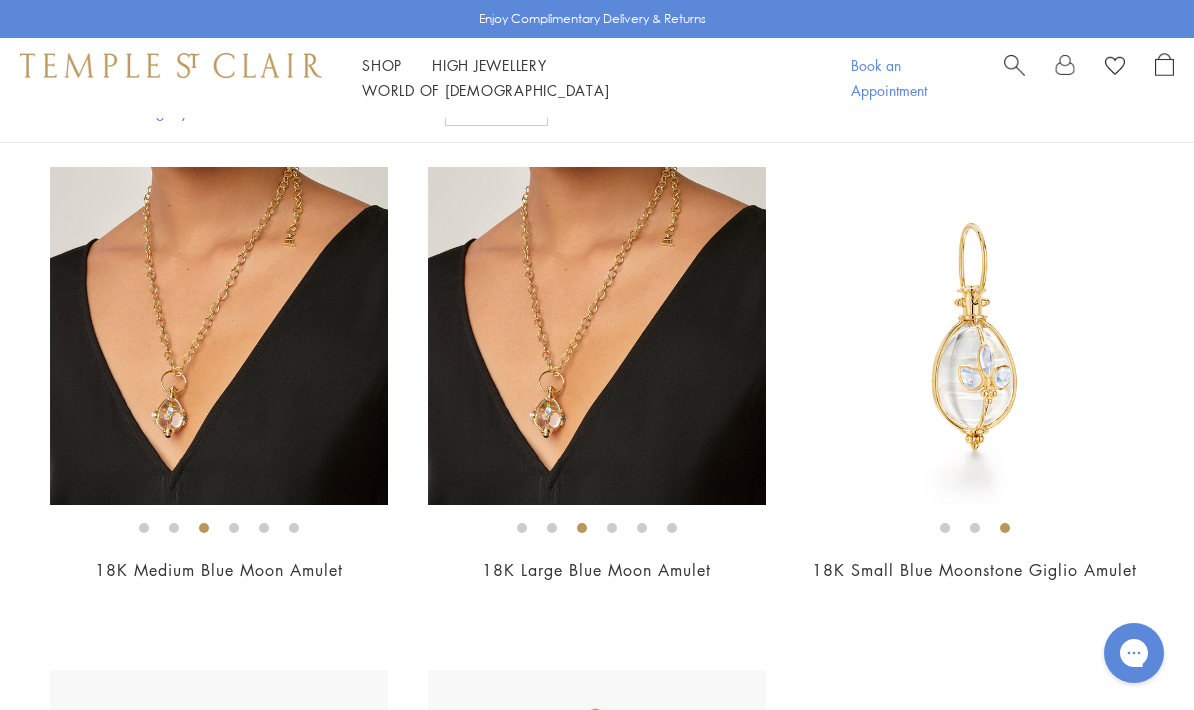 click on "Book an Appointment" at bounding box center (889, 77) 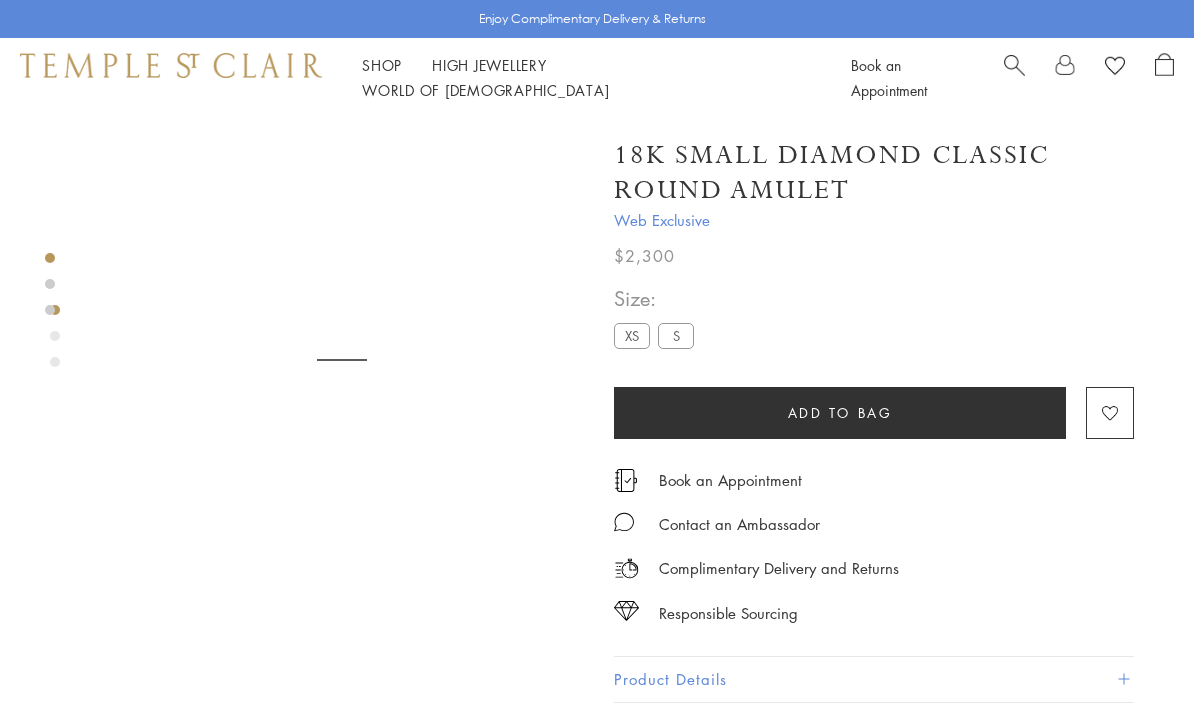 scroll, scrollTop: 118, scrollLeft: 0, axis: vertical 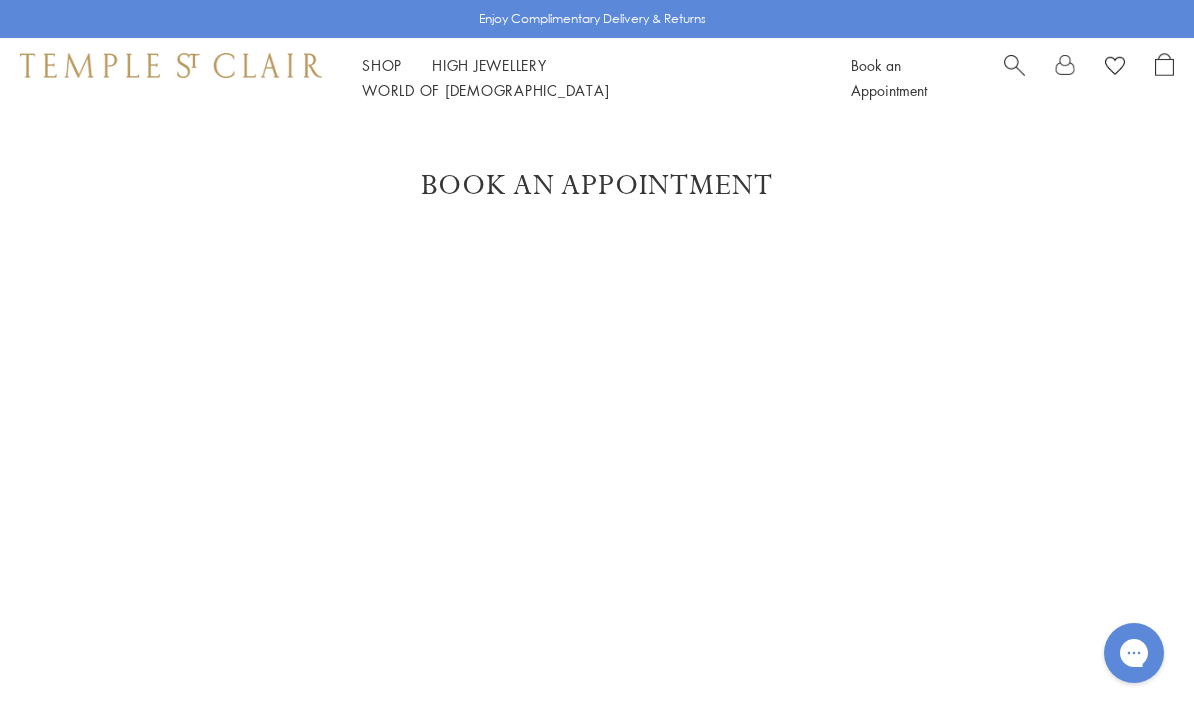 click on "Shop Shop
Categories Amulets   Pendants & Charms   Lockets   Chains & Leather Cords   Earrings   Rings   Bracelets & Bangles   Necklaces   Books & Notebooks   View All   Collections Rock Crystal Amulet   Angels   Color Theory   Celestial   Tree of Life   Royal Blue Moonstone   Zodiac   Featured Travel Jewels   New Arrivals   S25 Fiori Collection   Our Exclusive Jewels   Jewels to Personalize   Limited Edition Jewels   Sassini Rings   Temple Classics   Temple St. Clair x Big Life Foundation    Curated for you
Temple Convertible Charm Bracelet Shop Now" at bounding box center [597, 78] 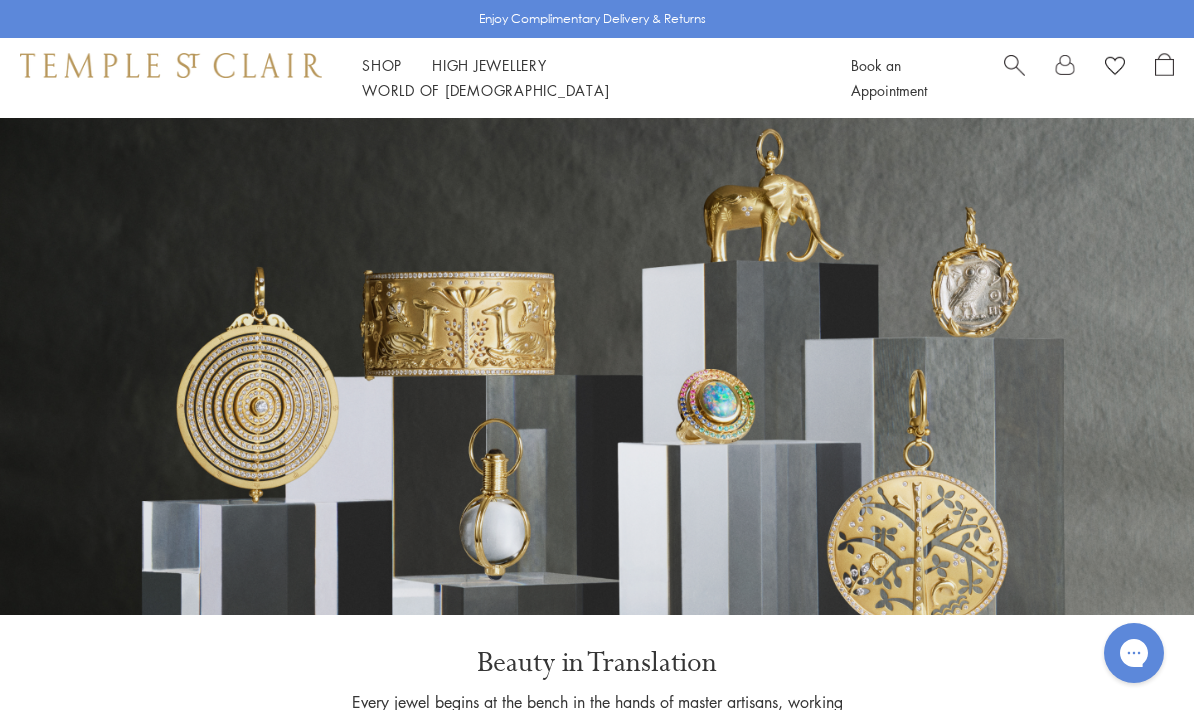 scroll, scrollTop: 0, scrollLeft: 0, axis: both 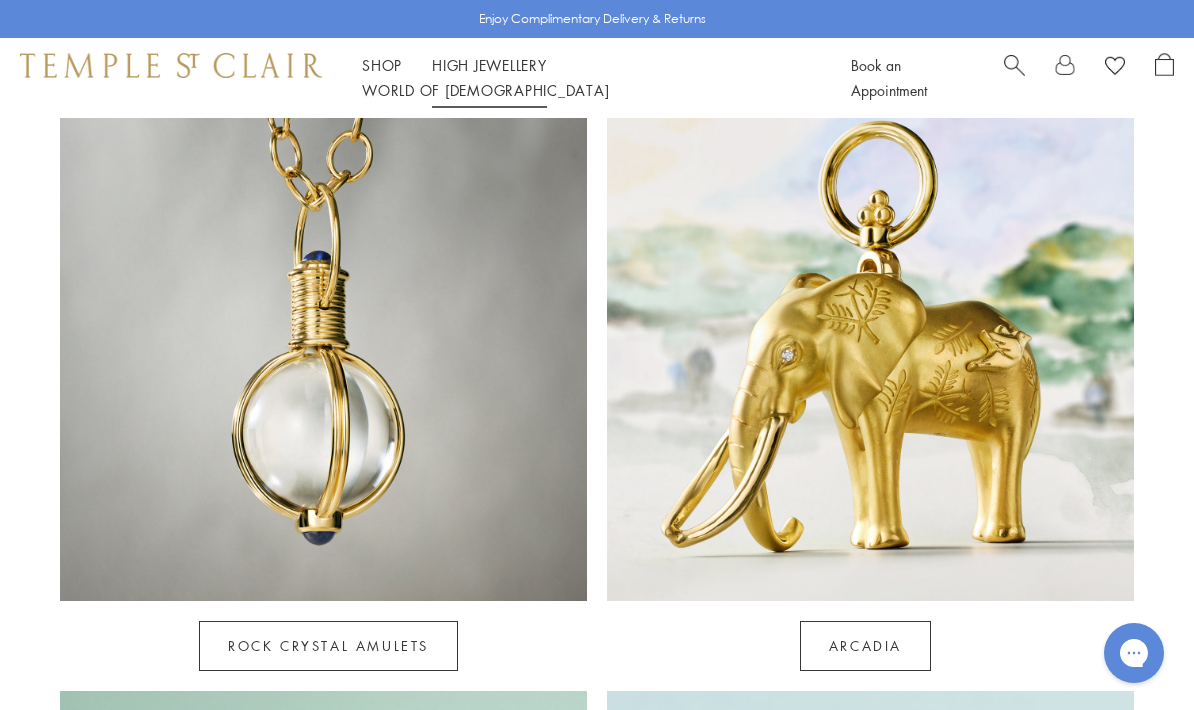 click on "High Jewellery High Jewellery" at bounding box center (489, 65) 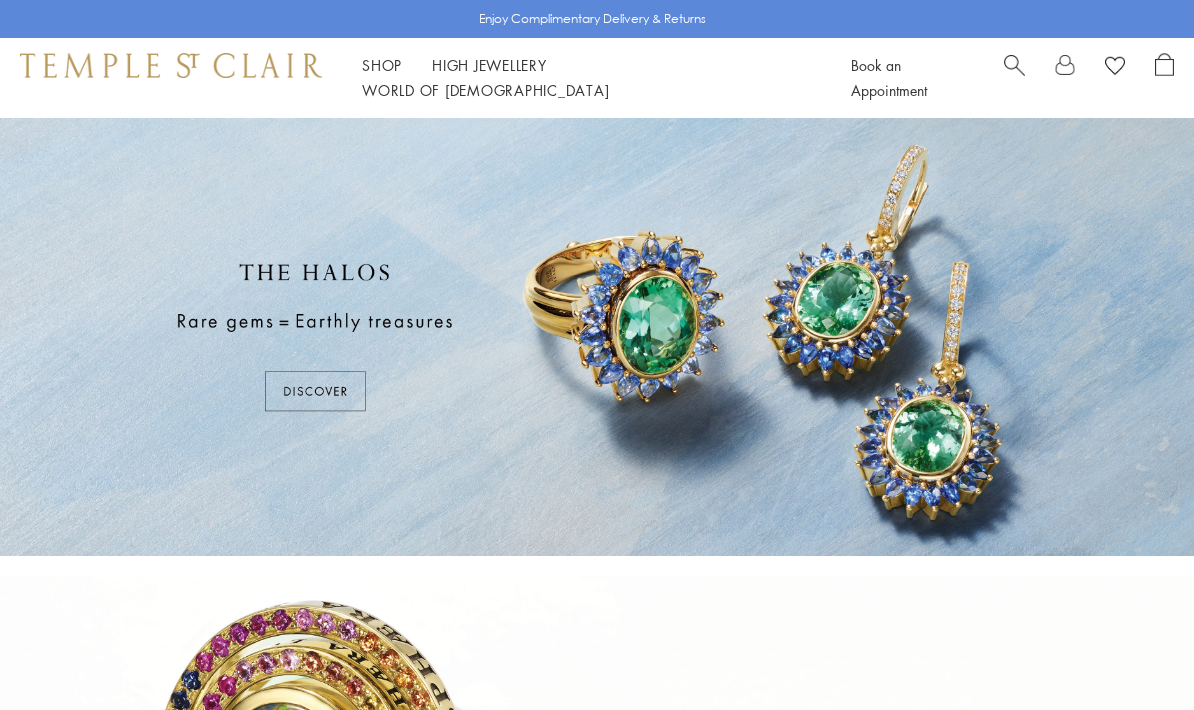 scroll, scrollTop: 0, scrollLeft: 0, axis: both 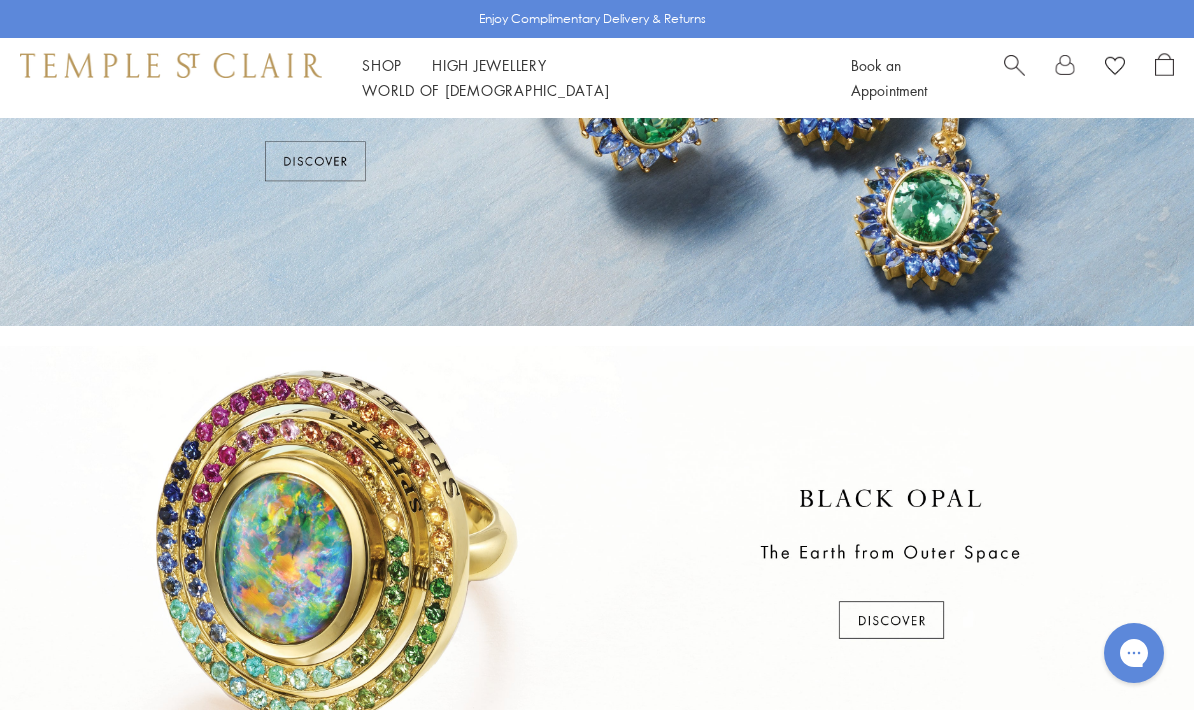 click at bounding box center [597, 565] 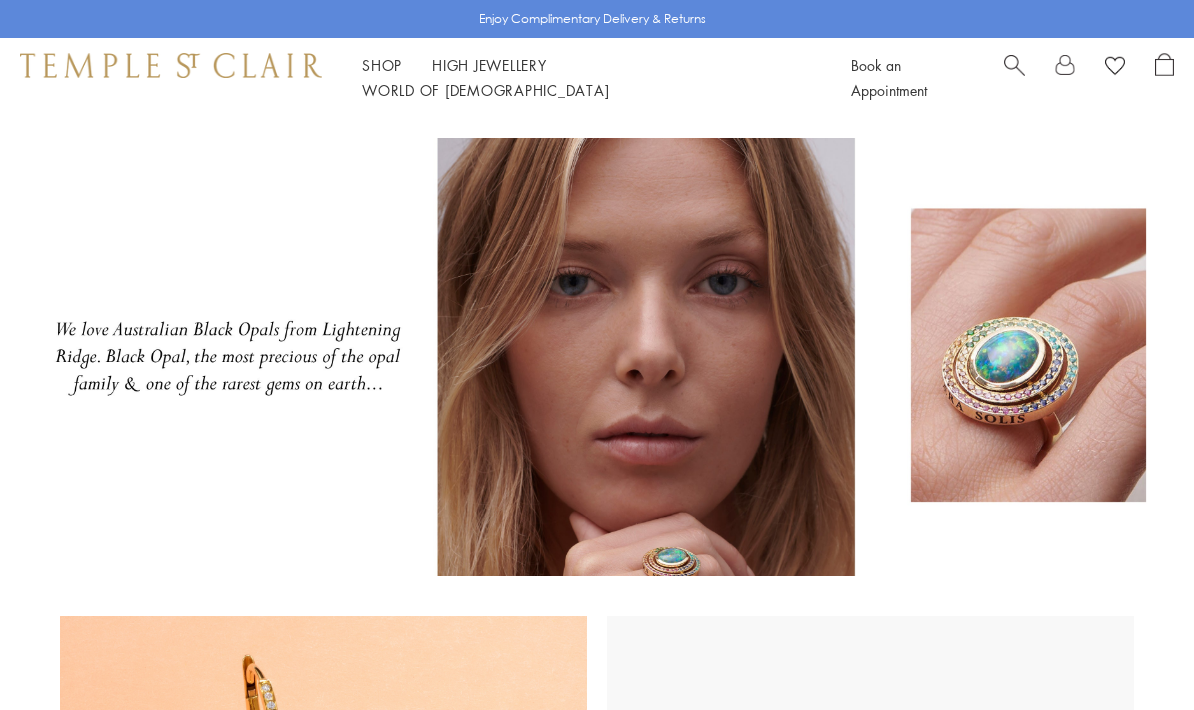 scroll, scrollTop: 0, scrollLeft: 0, axis: both 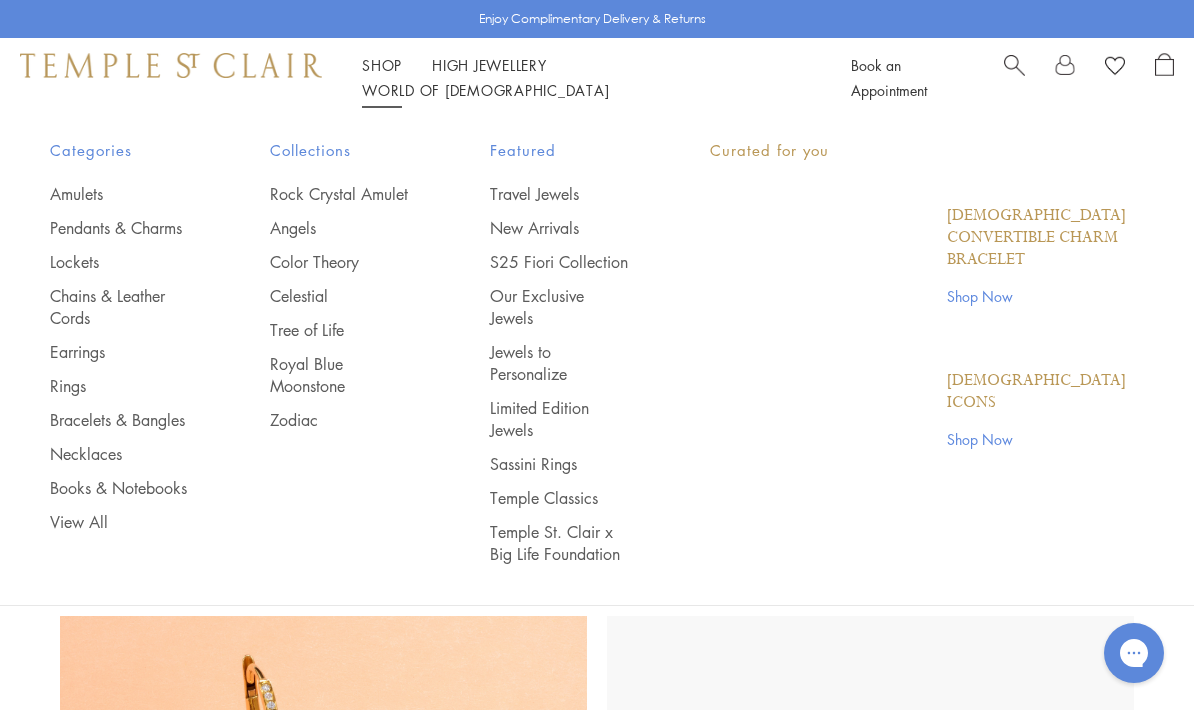 click on "Shop Shop" at bounding box center [382, 65] 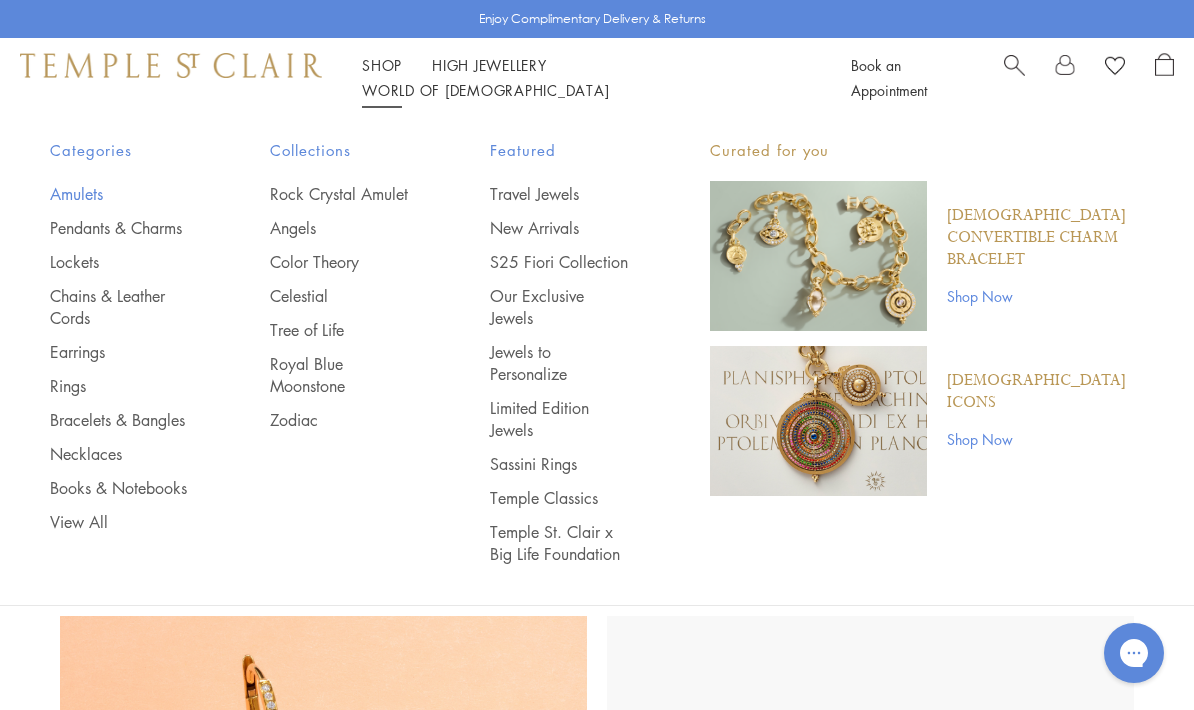 click on "Amulets" at bounding box center (120, 194) 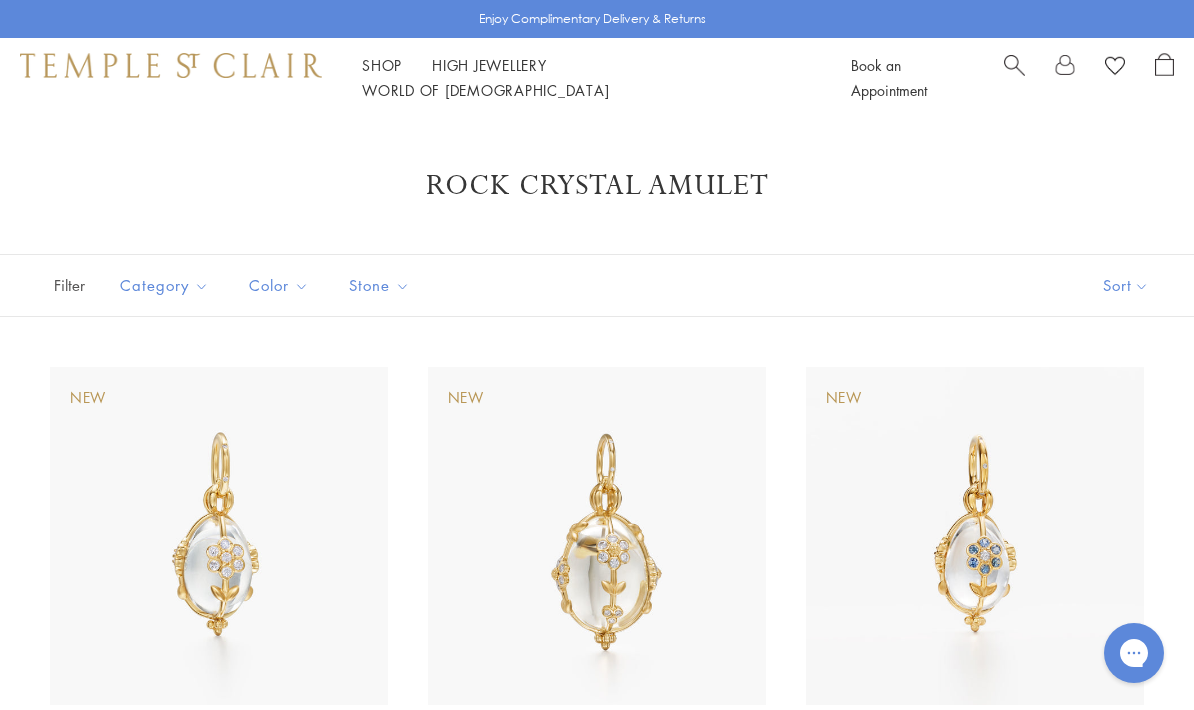 scroll, scrollTop: 0, scrollLeft: 0, axis: both 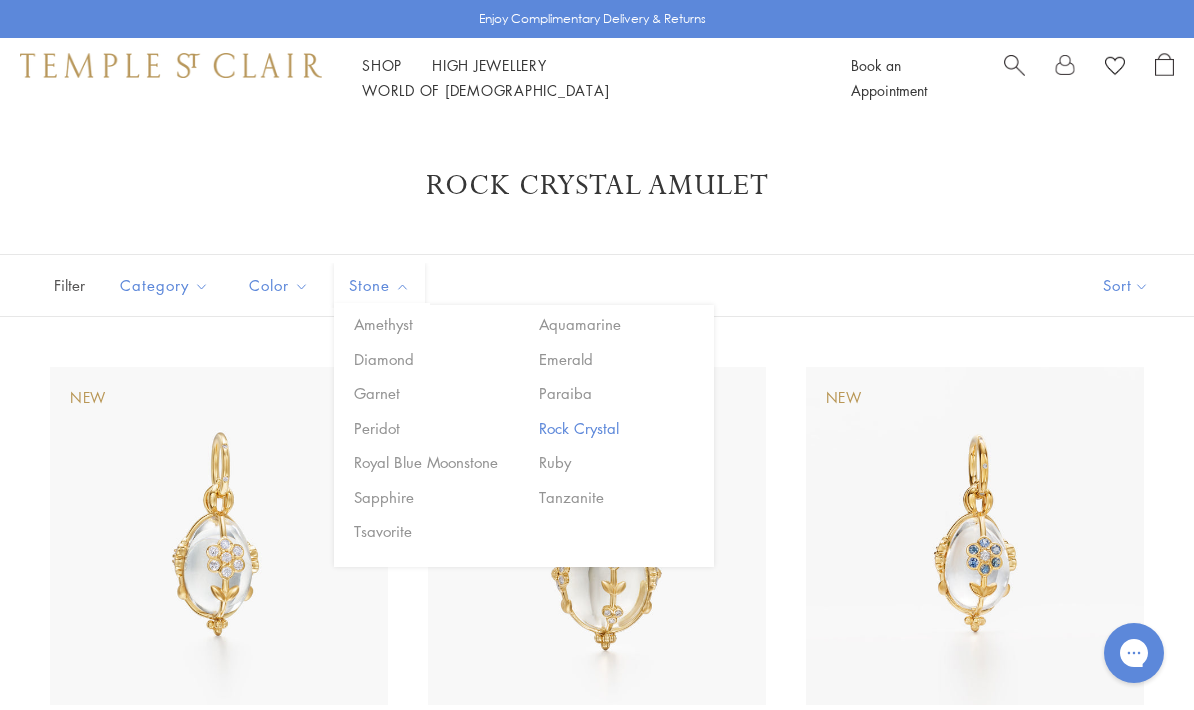 click on "Rock Crystal" at bounding box center [619, 428] 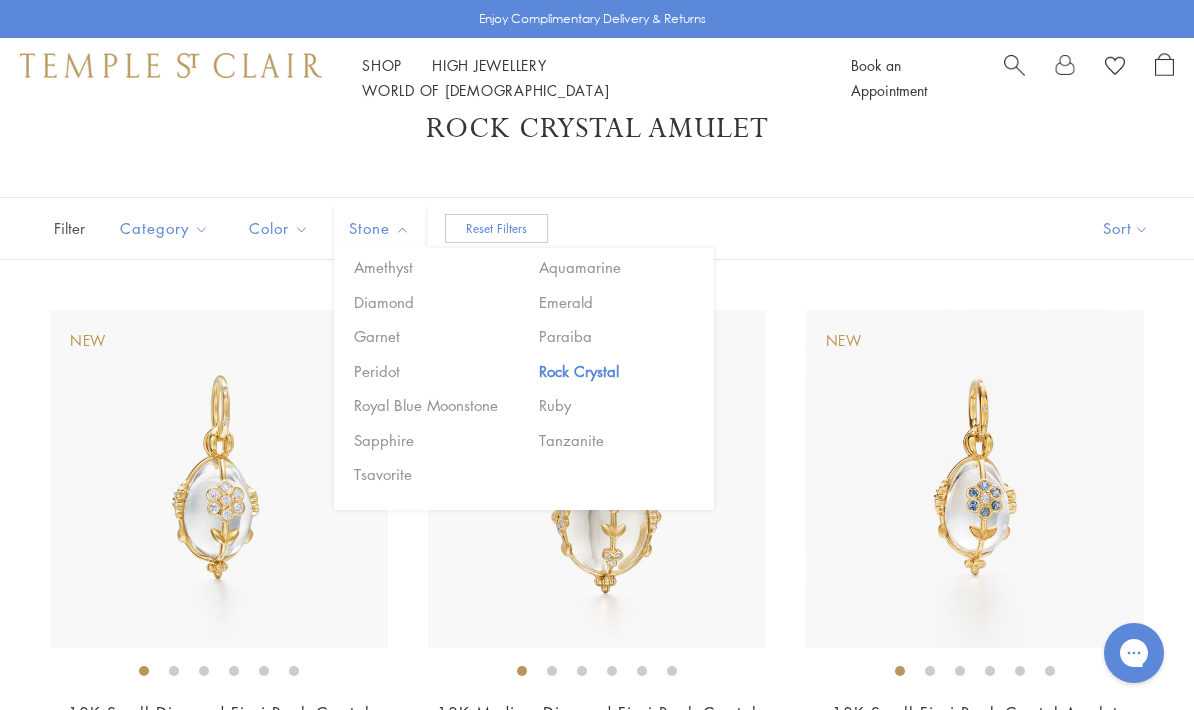scroll, scrollTop: 0, scrollLeft: 0, axis: both 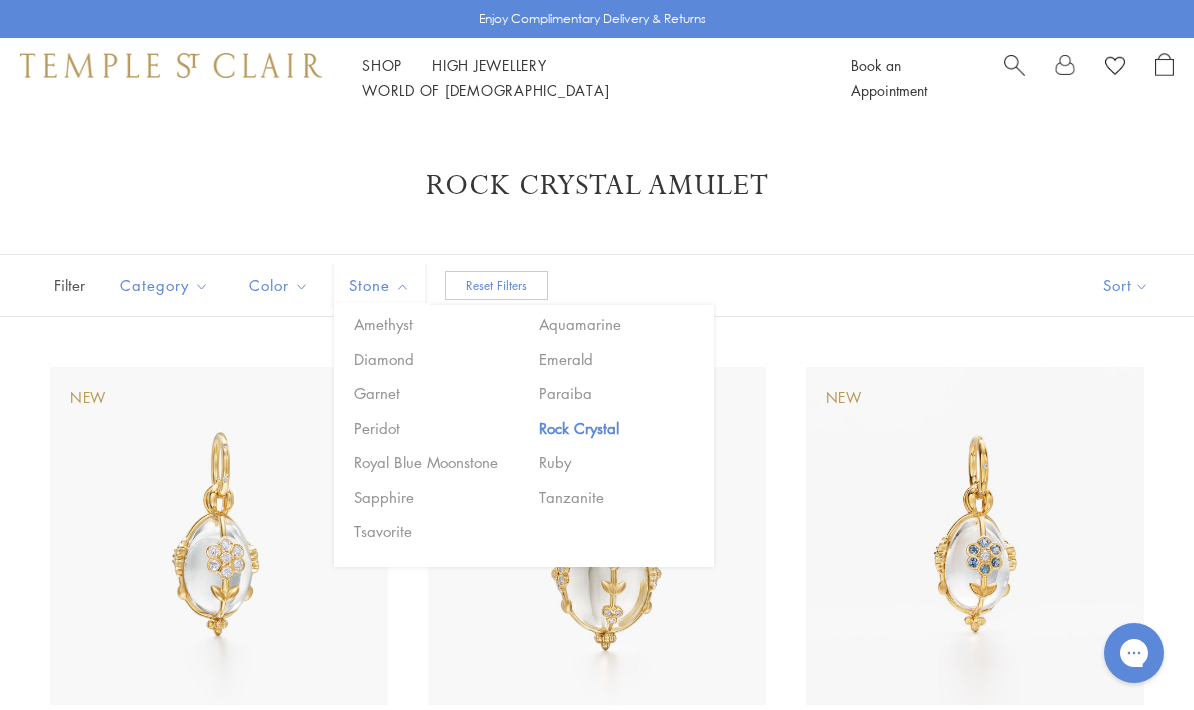 click on "Stone" at bounding box center (382, 285) 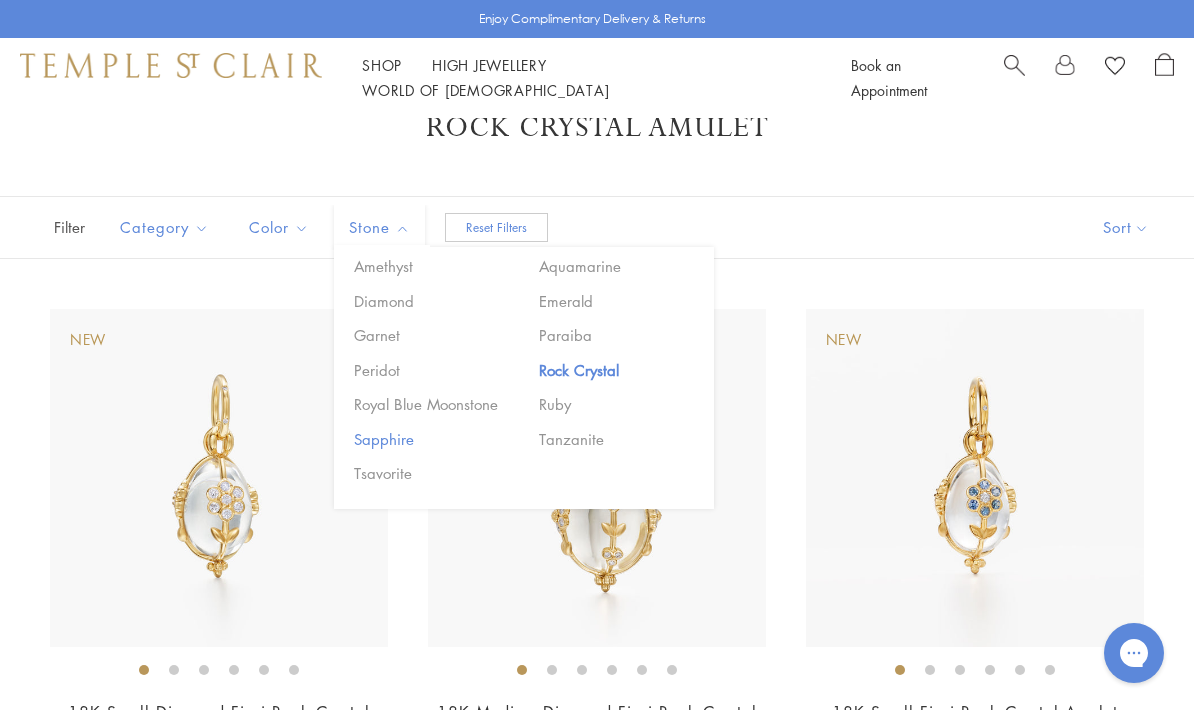 click on "Sapphire" at bounding box center [434, 439] 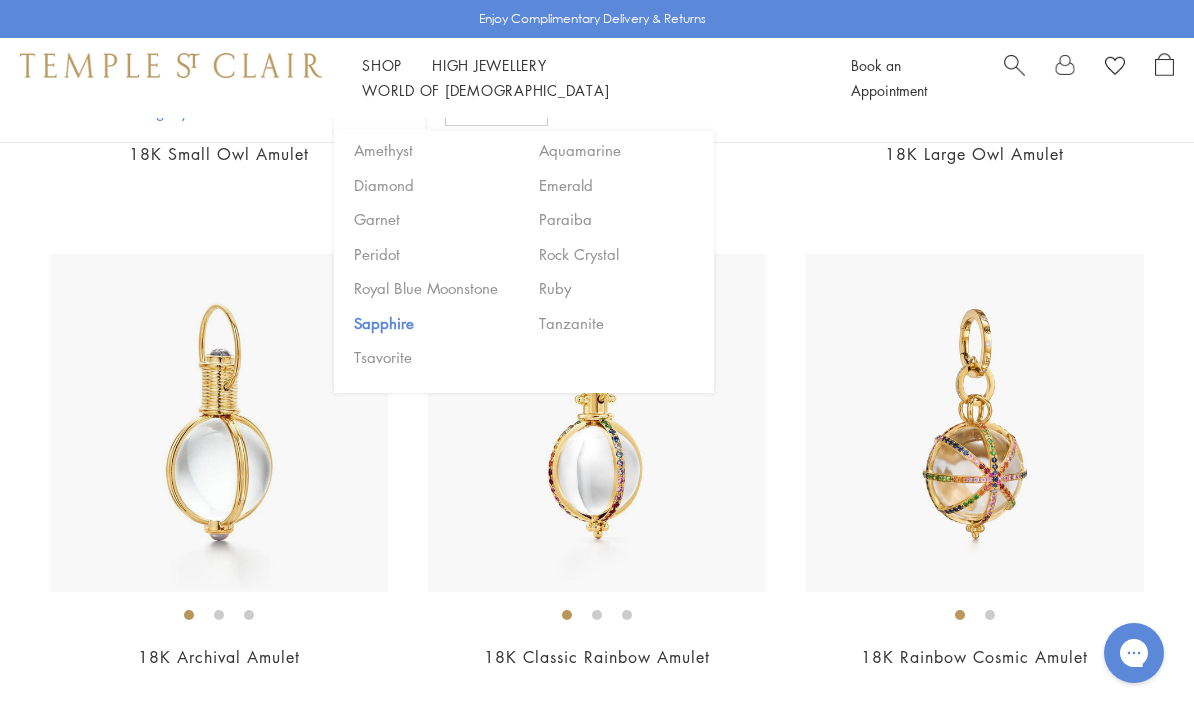 scroll, scrollTop: 1156, scrollLeft: 0, axis: vertical 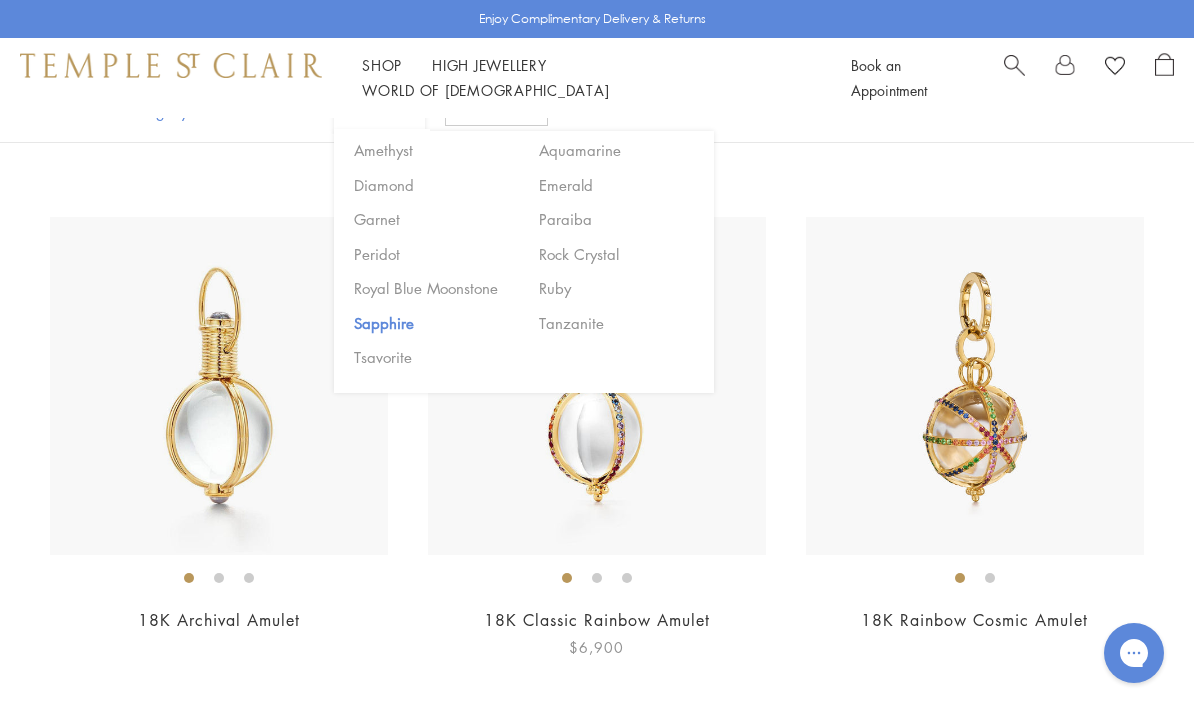 click at bounding box center [597, 386] 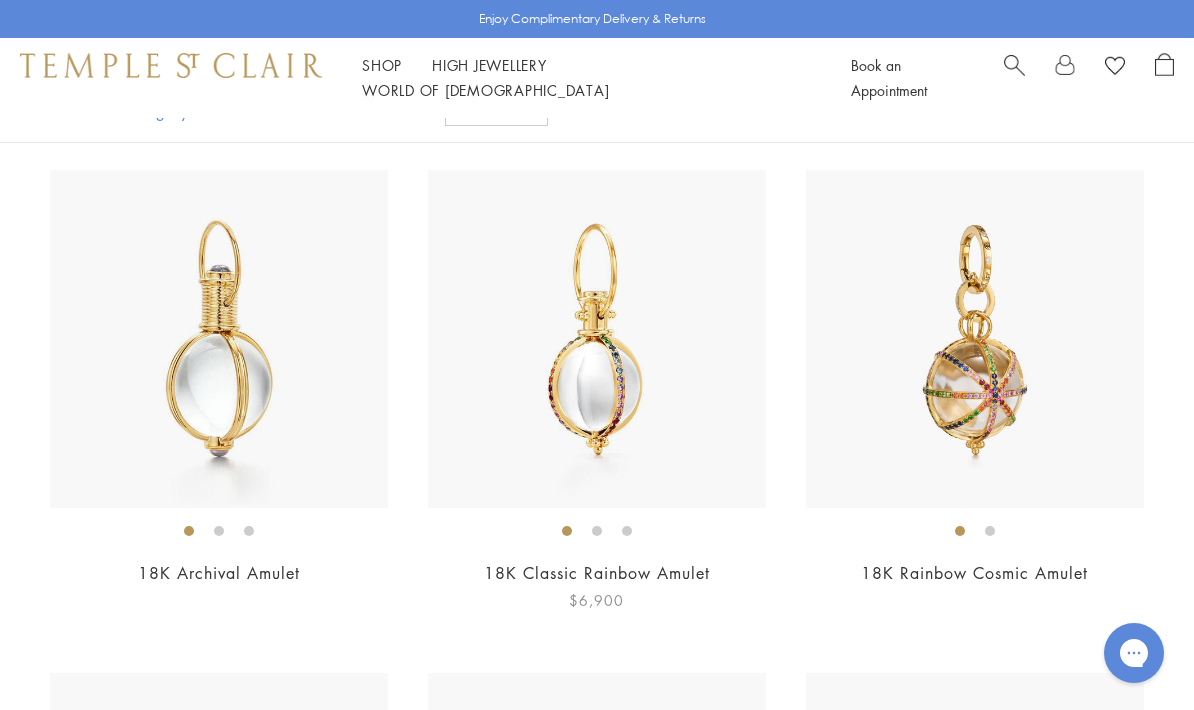 scroll, scrollTop: 1156, scrollLeft: 0, axis: vertical 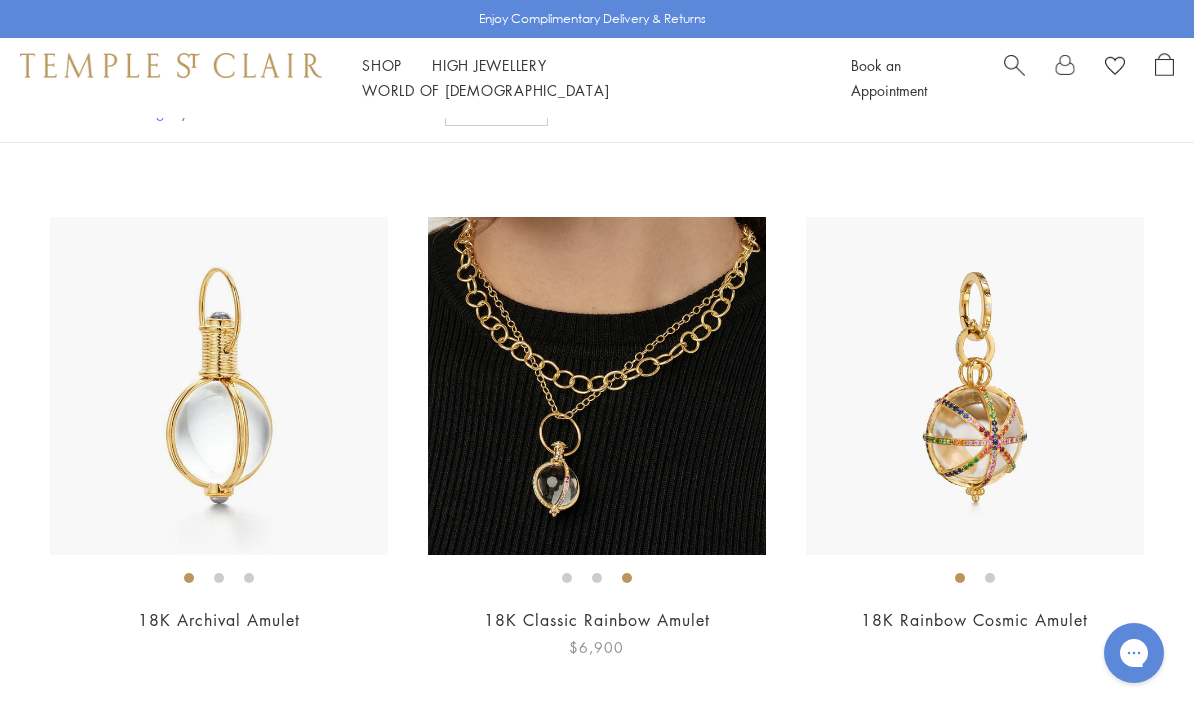 click at bounding box center [597, 386] 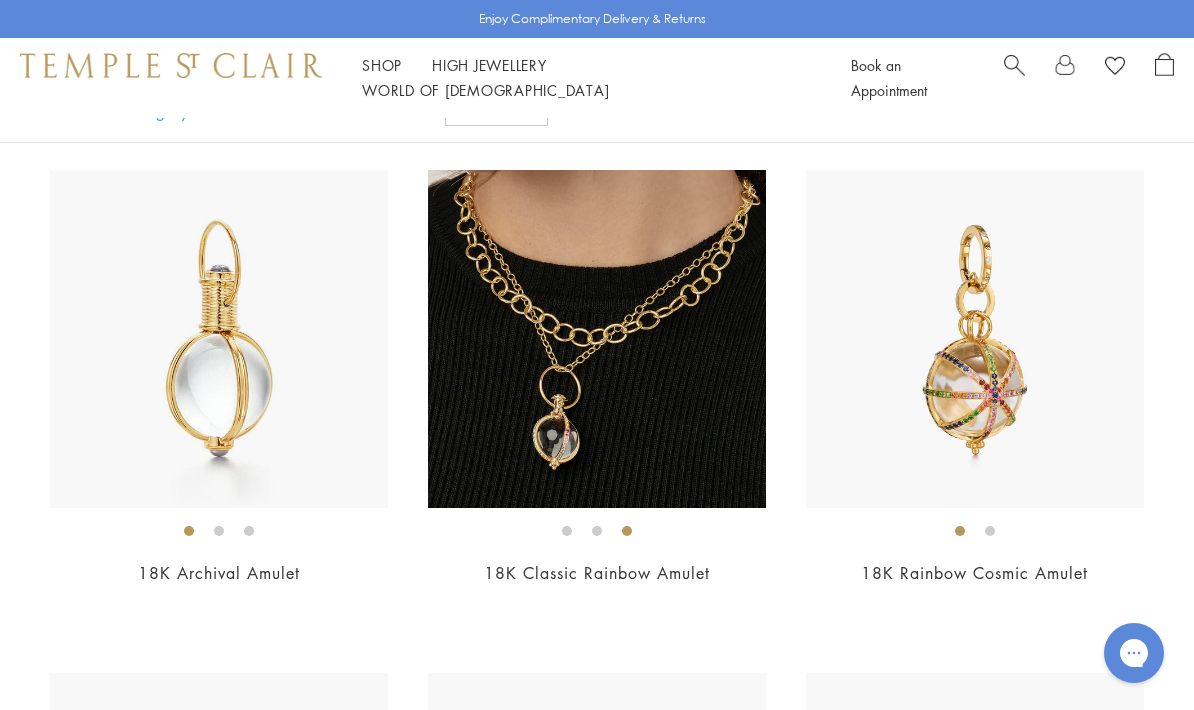 click on "New
New" at bounding box center (597, 673) 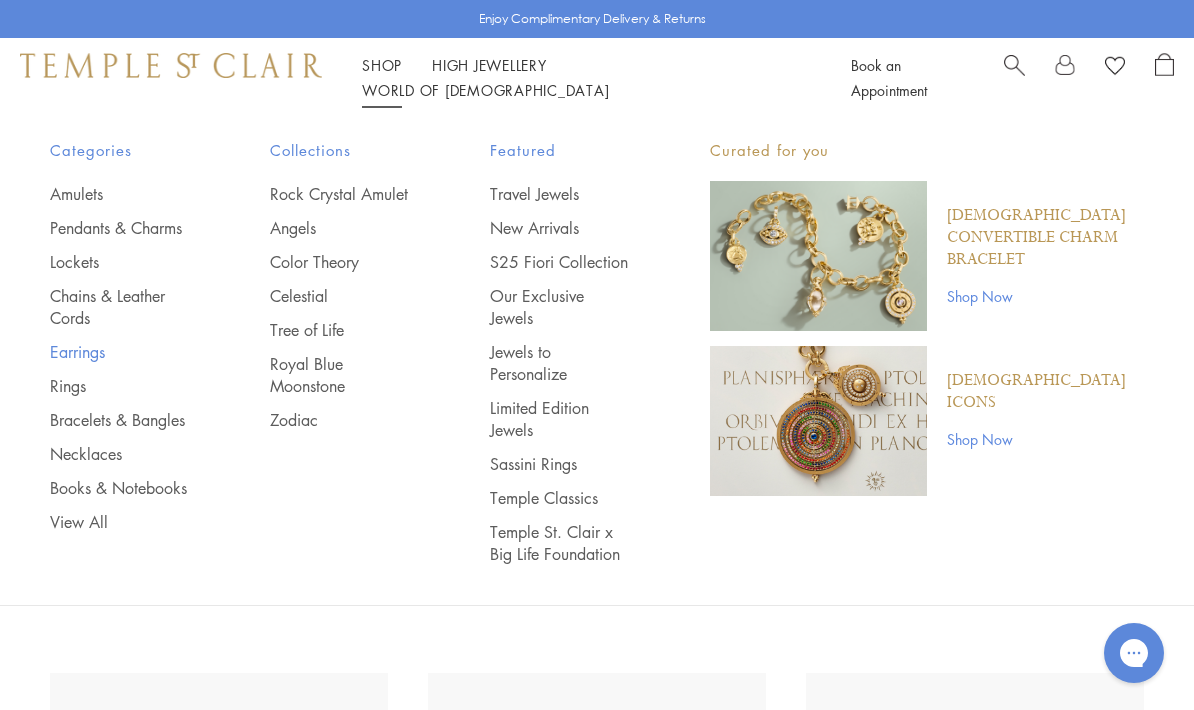 click on "Earrings" at bounding box center (120, 352) 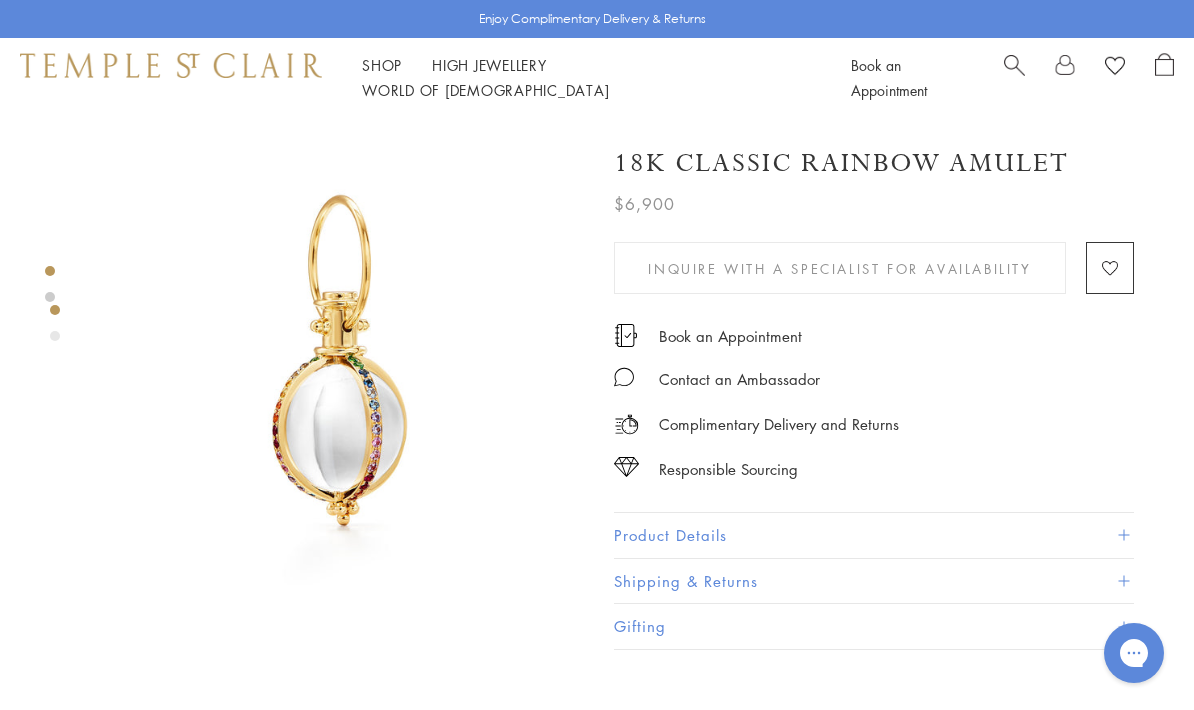 scroll, scrollTop: 0, scrollLeft: 0, axis: both 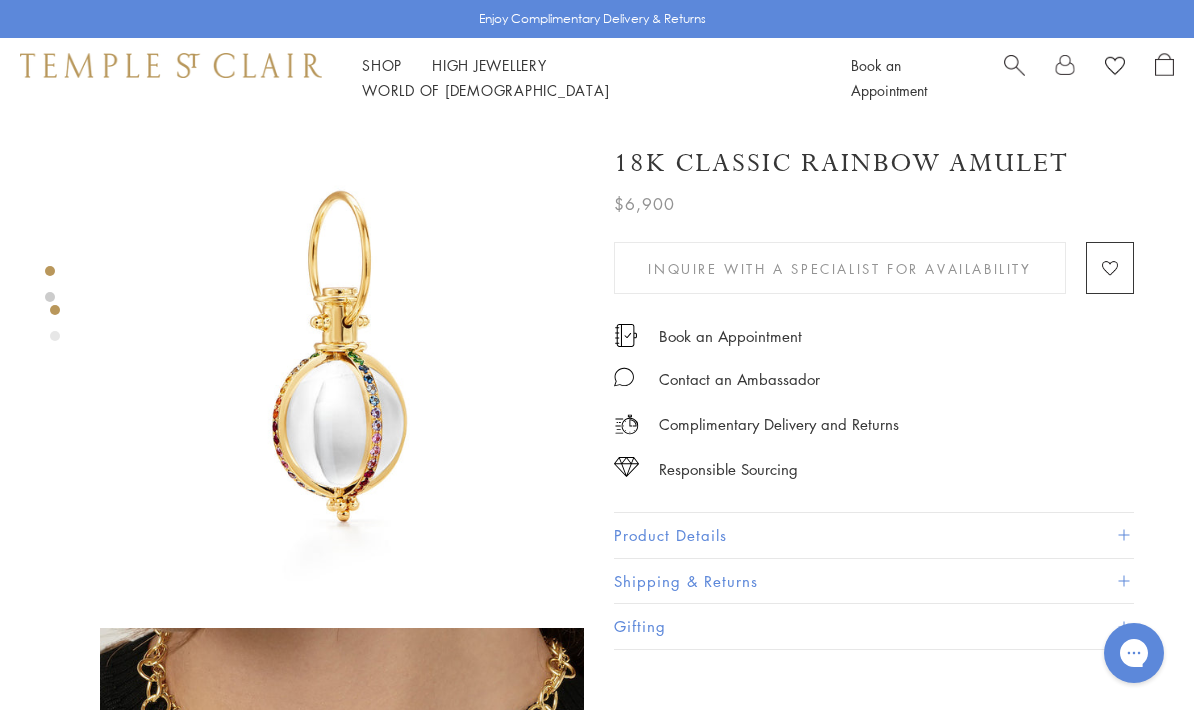 click on "Product Details" at bounding box center [874, 535] 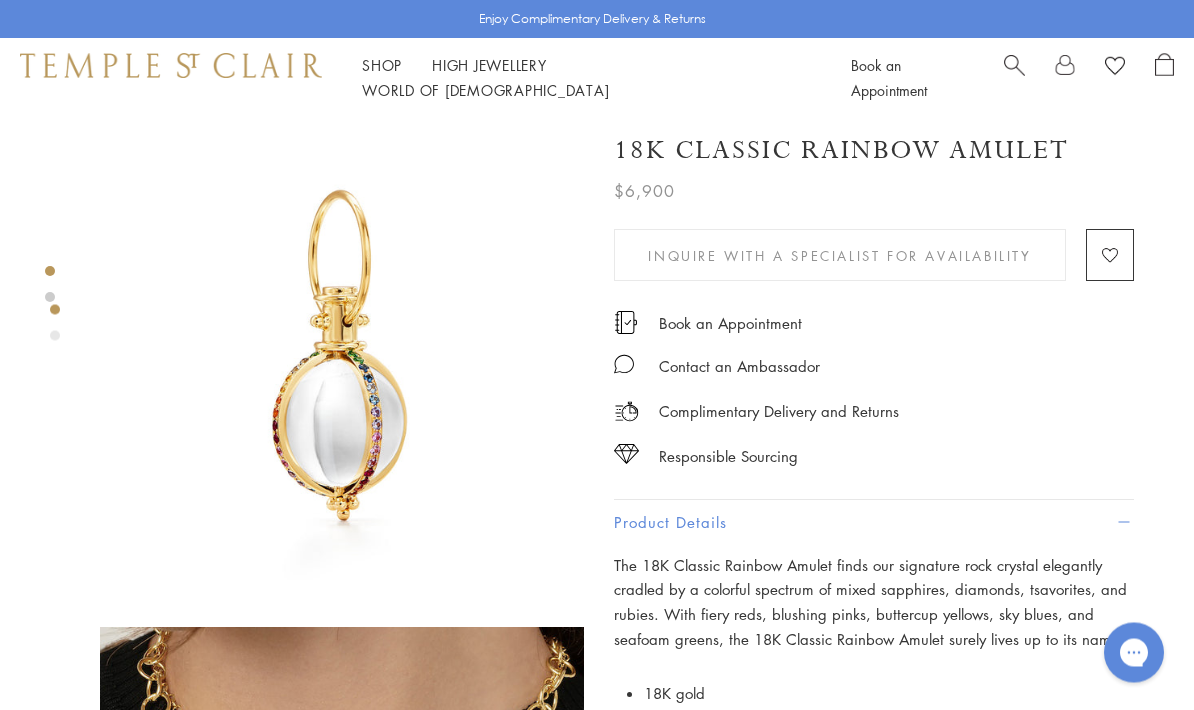 scroll, scrollTop: 0, scrollLeft: 0, axis: both 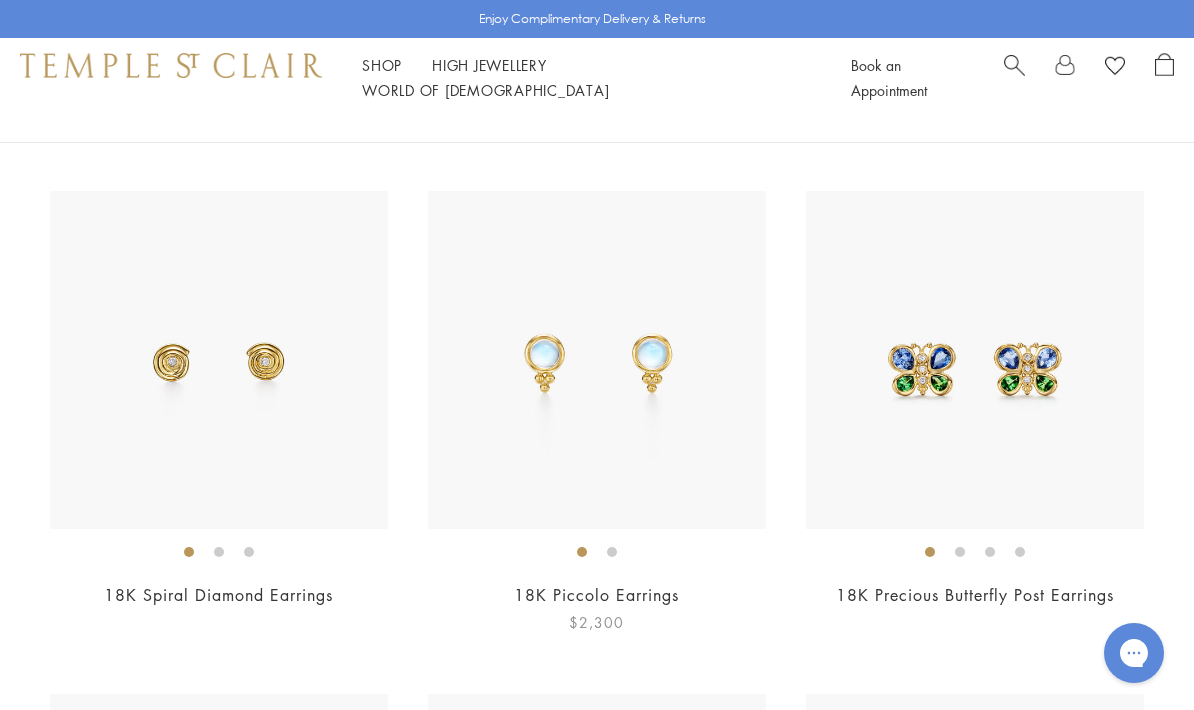 click at bounding box center (597, 360) 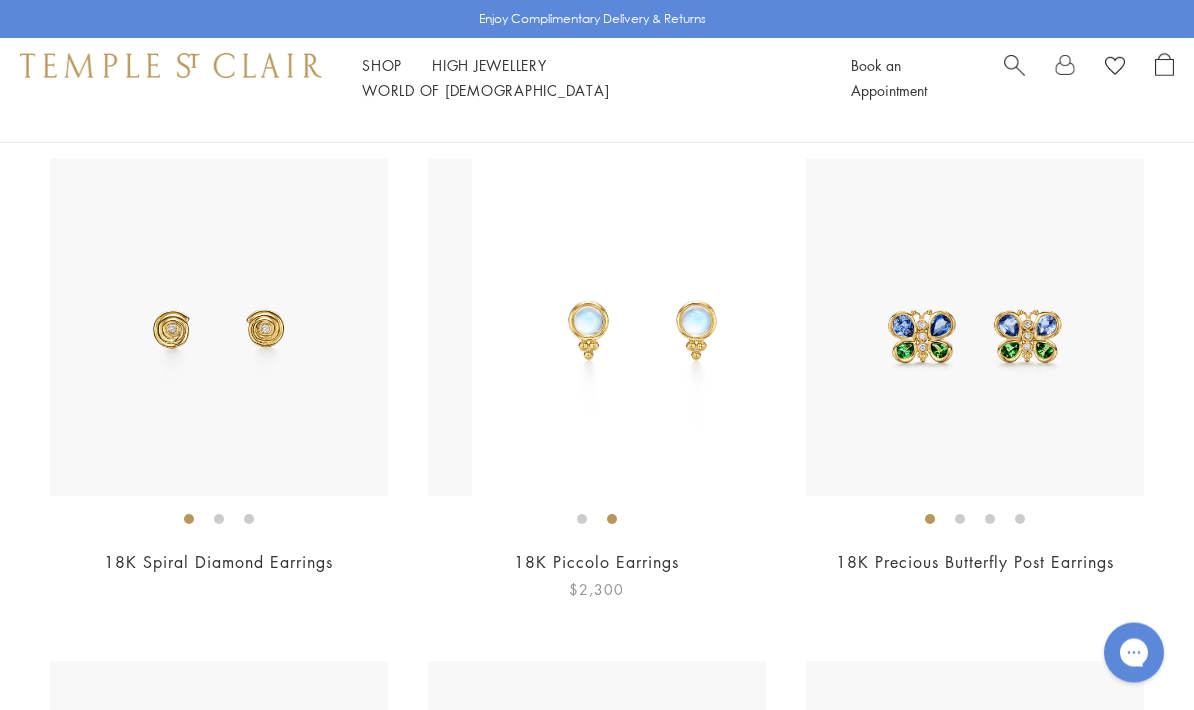 scroll, scrollTop: 5787, scrollLeft: 0, axis: vertical 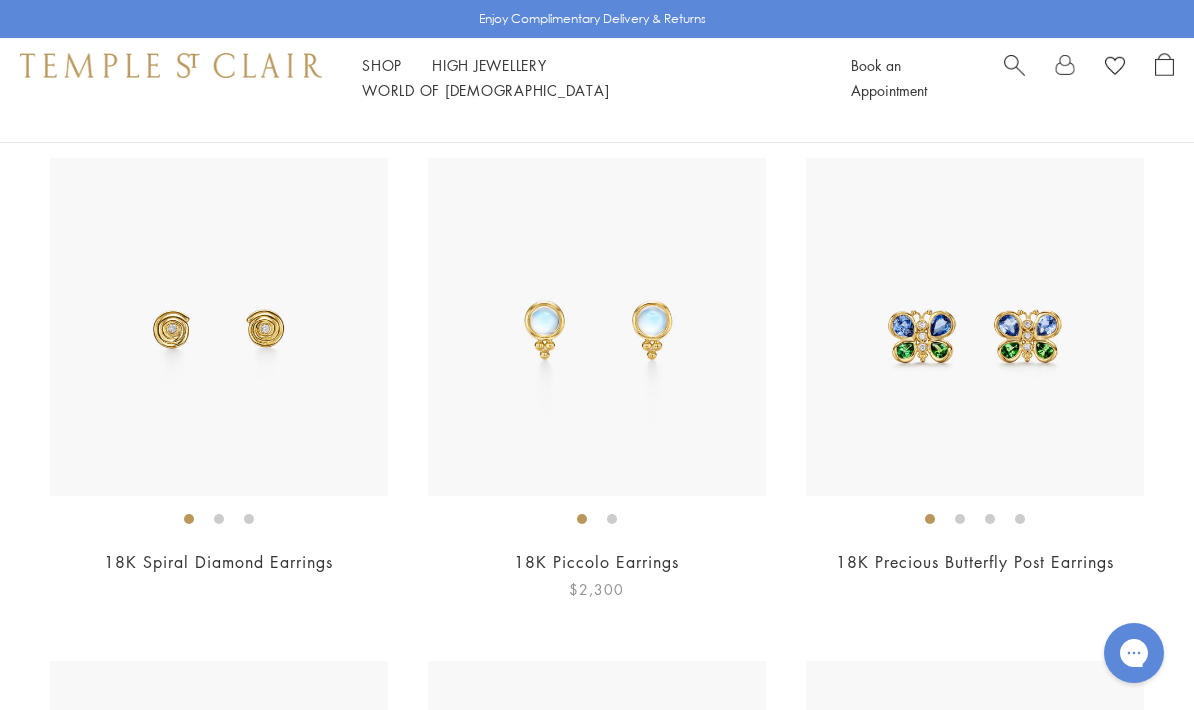 click at bounding box center (597, 327) 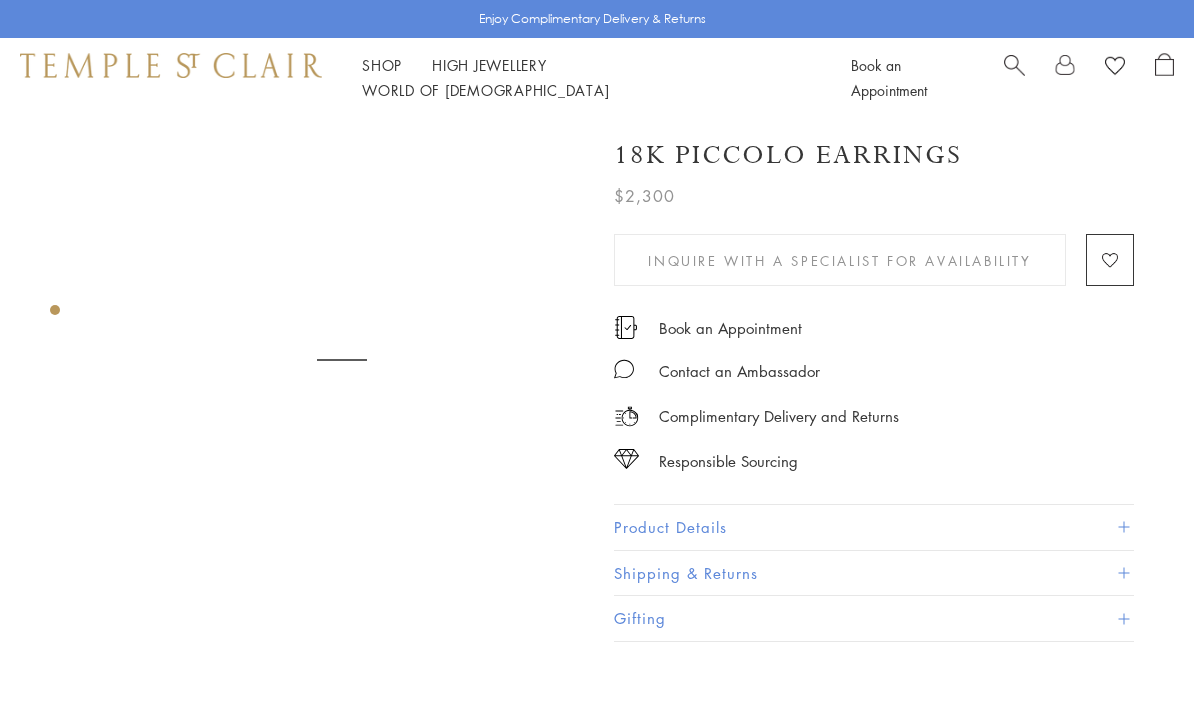 scroll, scrollTop: 0, scrollLeft: 0, axis: both 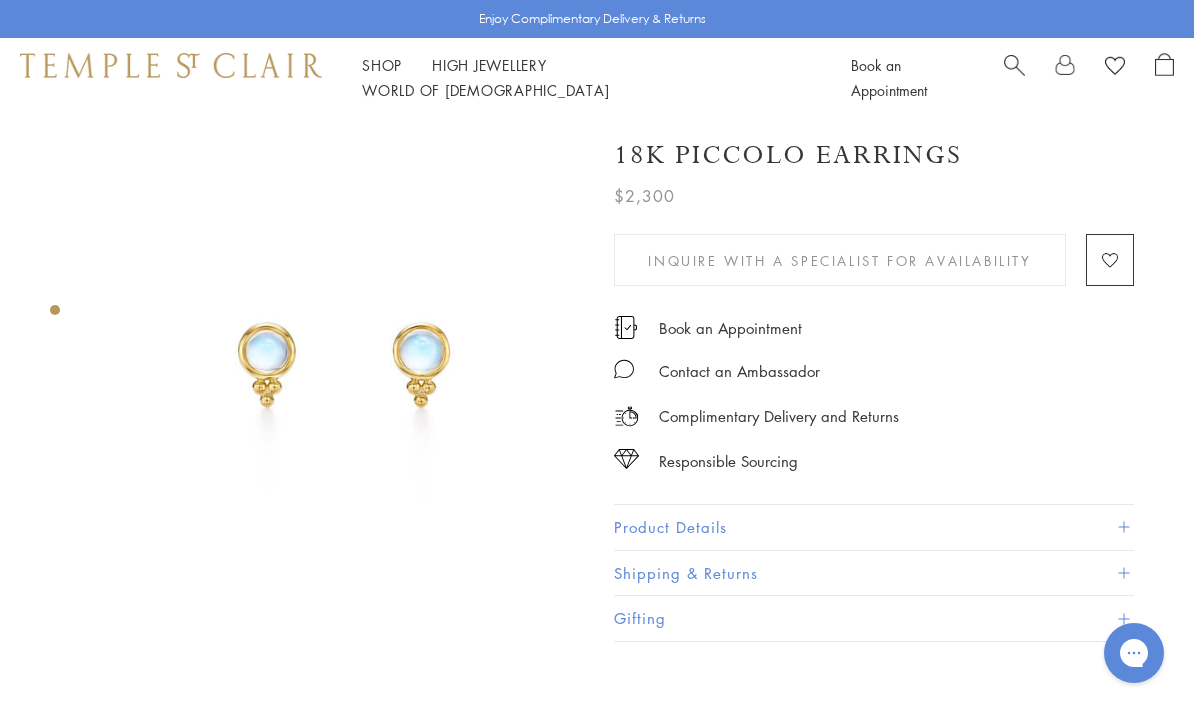 click on "Product Details" at bounding box center [874, 527] 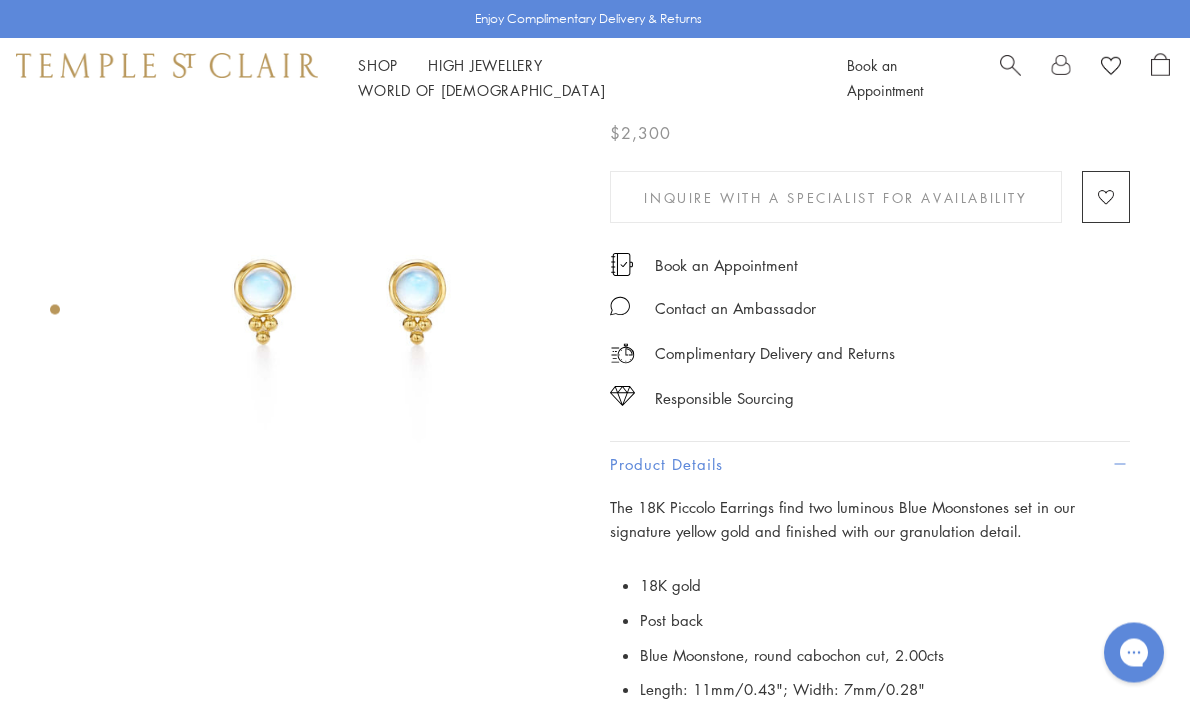 scroll, scrollTop: 0, scrollLeft: 4, axis: horizontal 